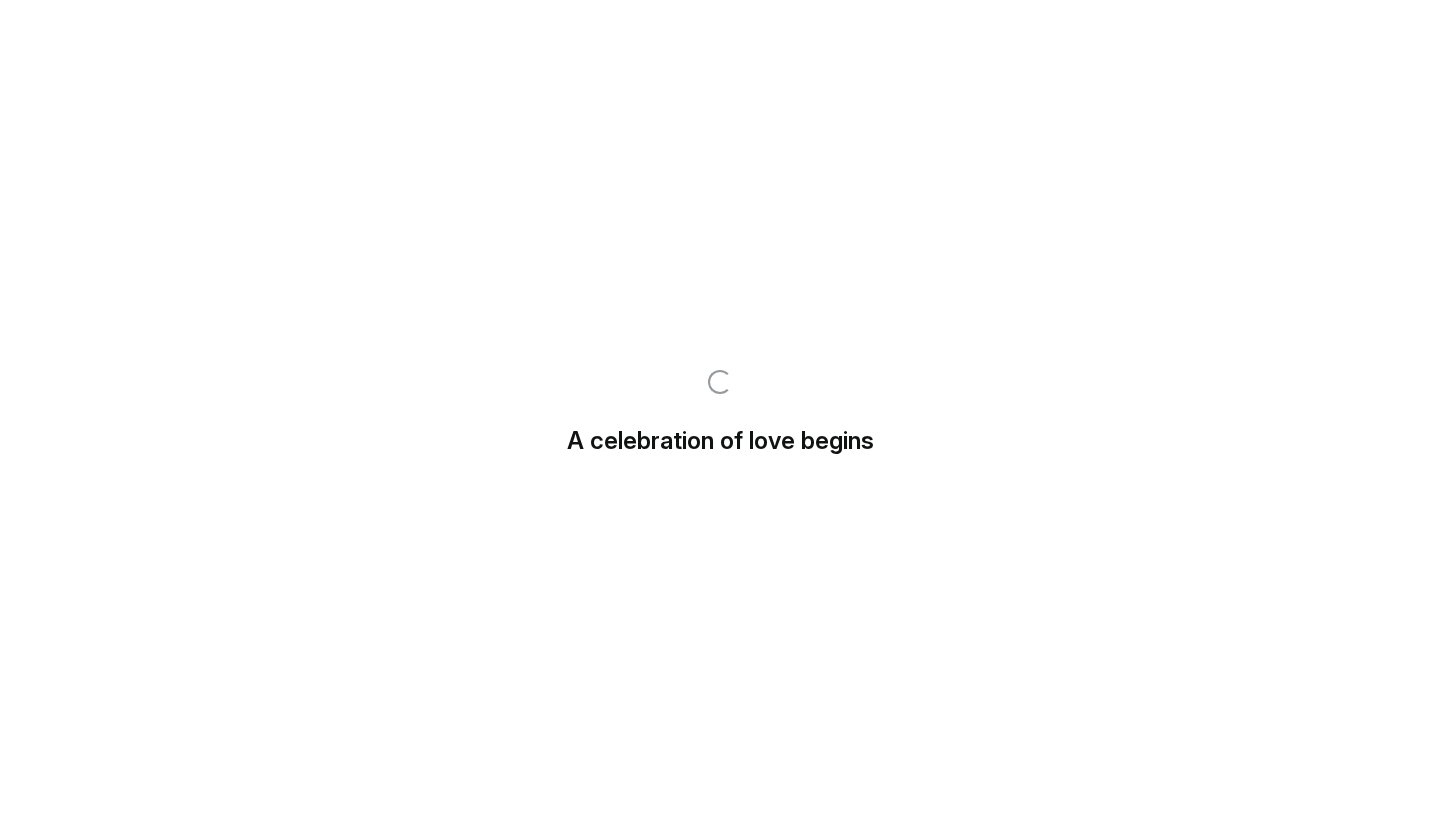 scroll, scrollTop: 0, scrollLeft: 0, axis: both 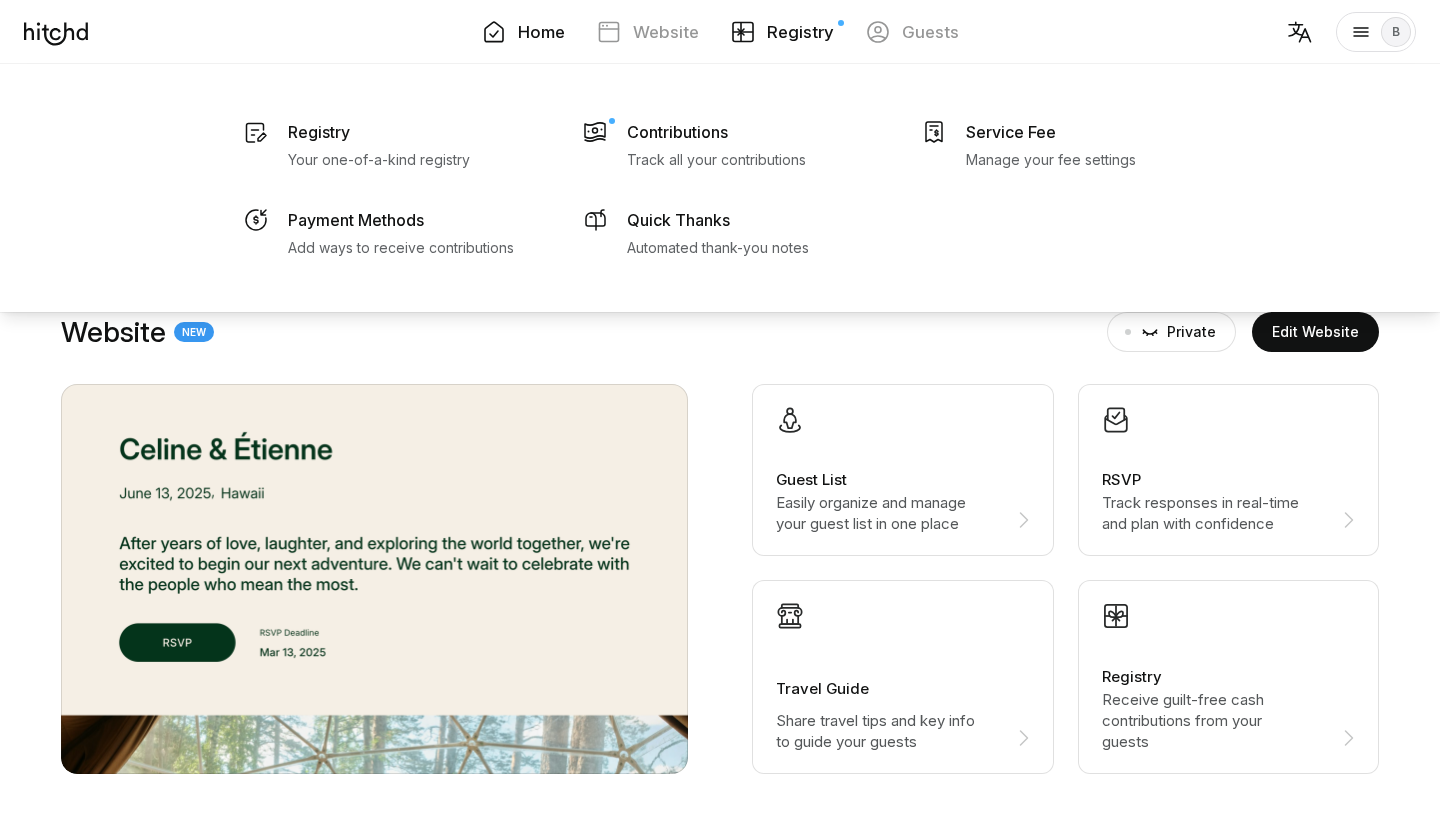 click on "Registry" at bounding box center [782, 32] 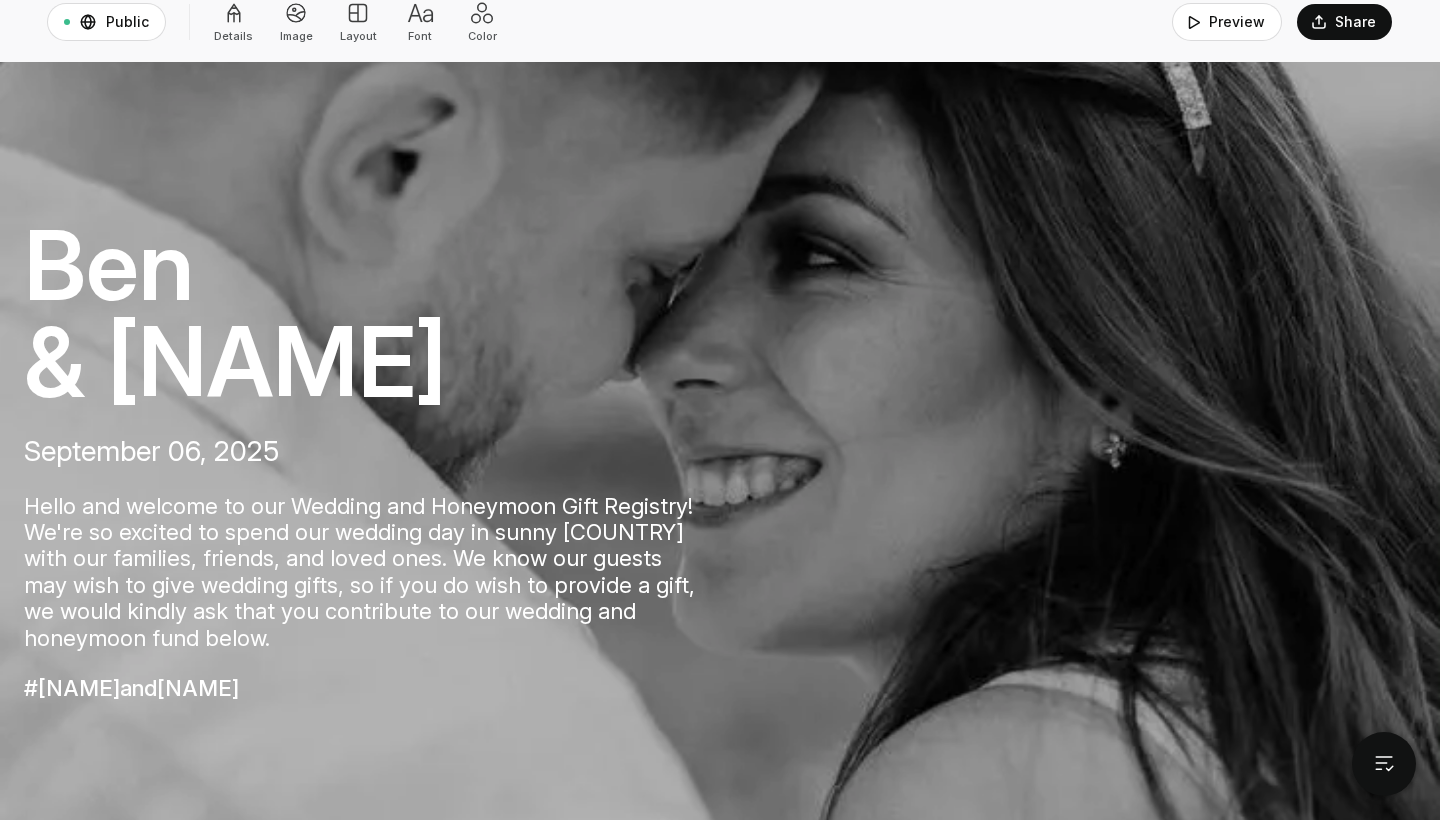 scroll, scrollTop: 220, scrollLeft: 0, axis: vertical 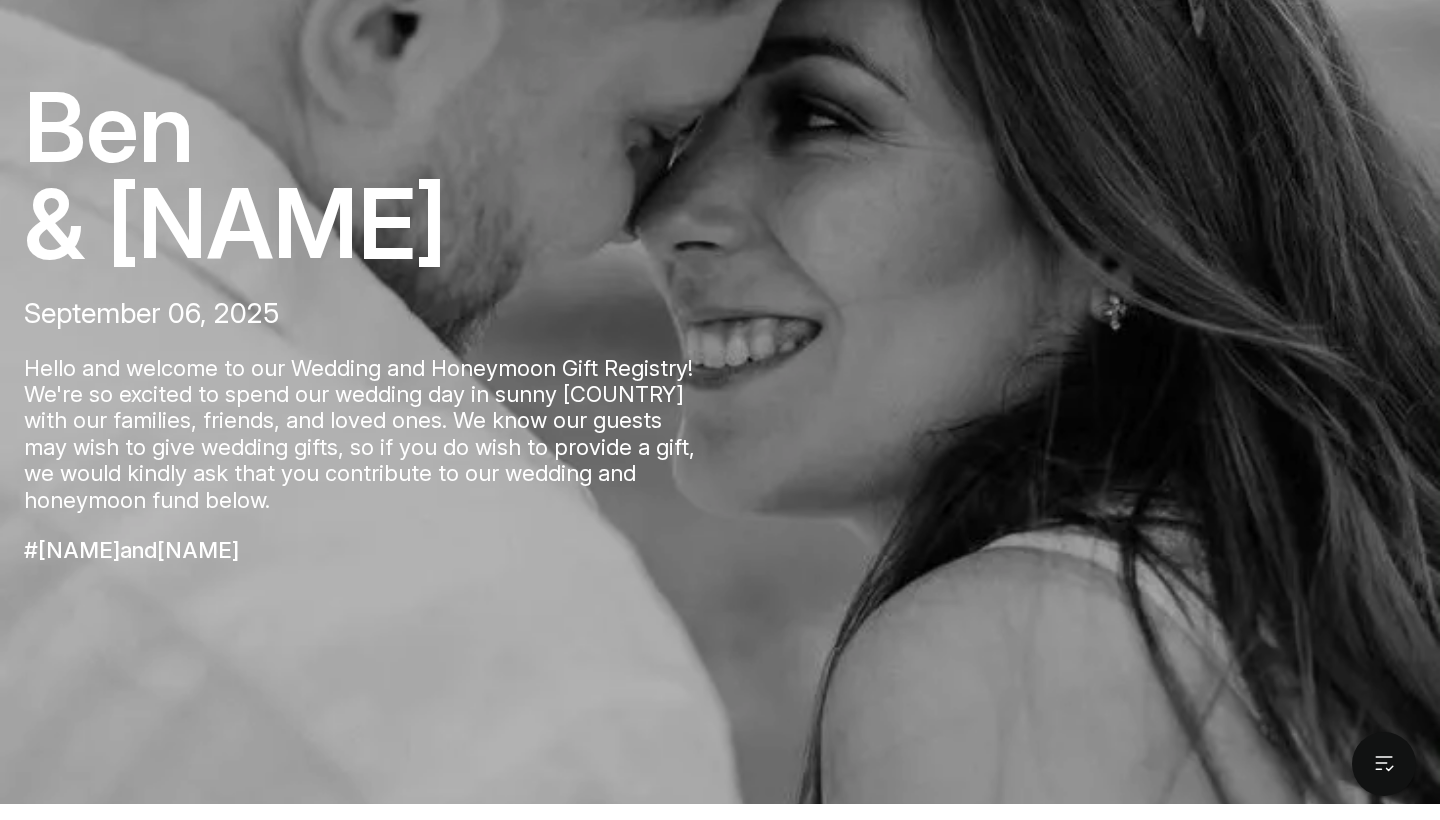 click on "Hello and welcome to our Wedding and Honeymoon Gift Registry! We're so excited to spend our wedding day in sunny [COUNTRY] with our families, friends, and loved ones. We know our guests may wish to give wedding gifts, so if you do wish to provide a gift, we would kindly ask that you contribute to our wedding and honeymoon fund below." at bounding box center (366, 426) 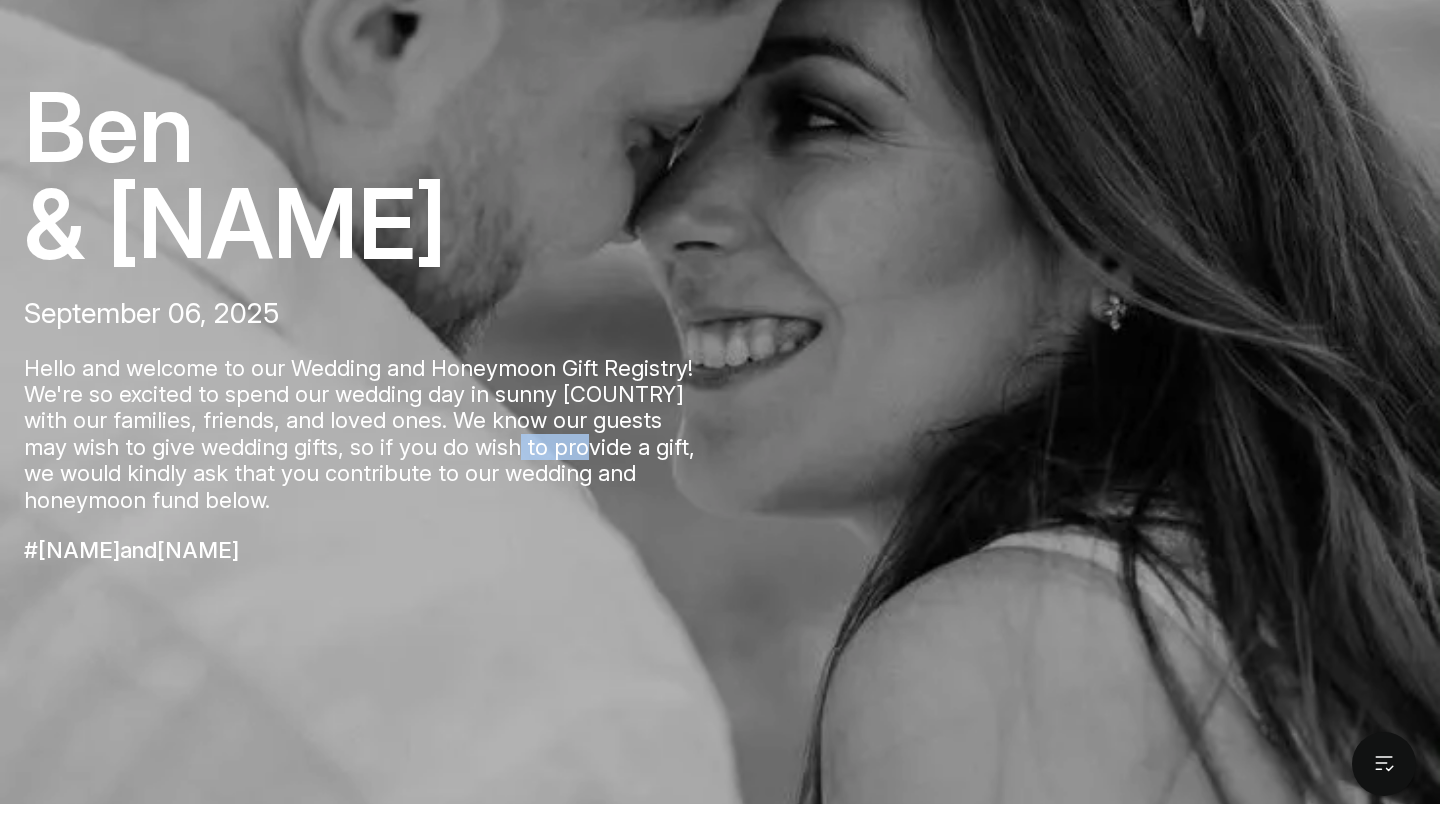 click on "Hello and welcome to our Wedding and Honeymoon Gift Registry! We're so excited to spend our wedding day in sunny [COUNTRY] with our families, friends, and loved ones. We know our guests may wish to give wedding gifts, so if you do wish to provide a gift, we would kindly ask that you contribute to our wedding and honeymoon fund below." at bounding box center (366, 426) 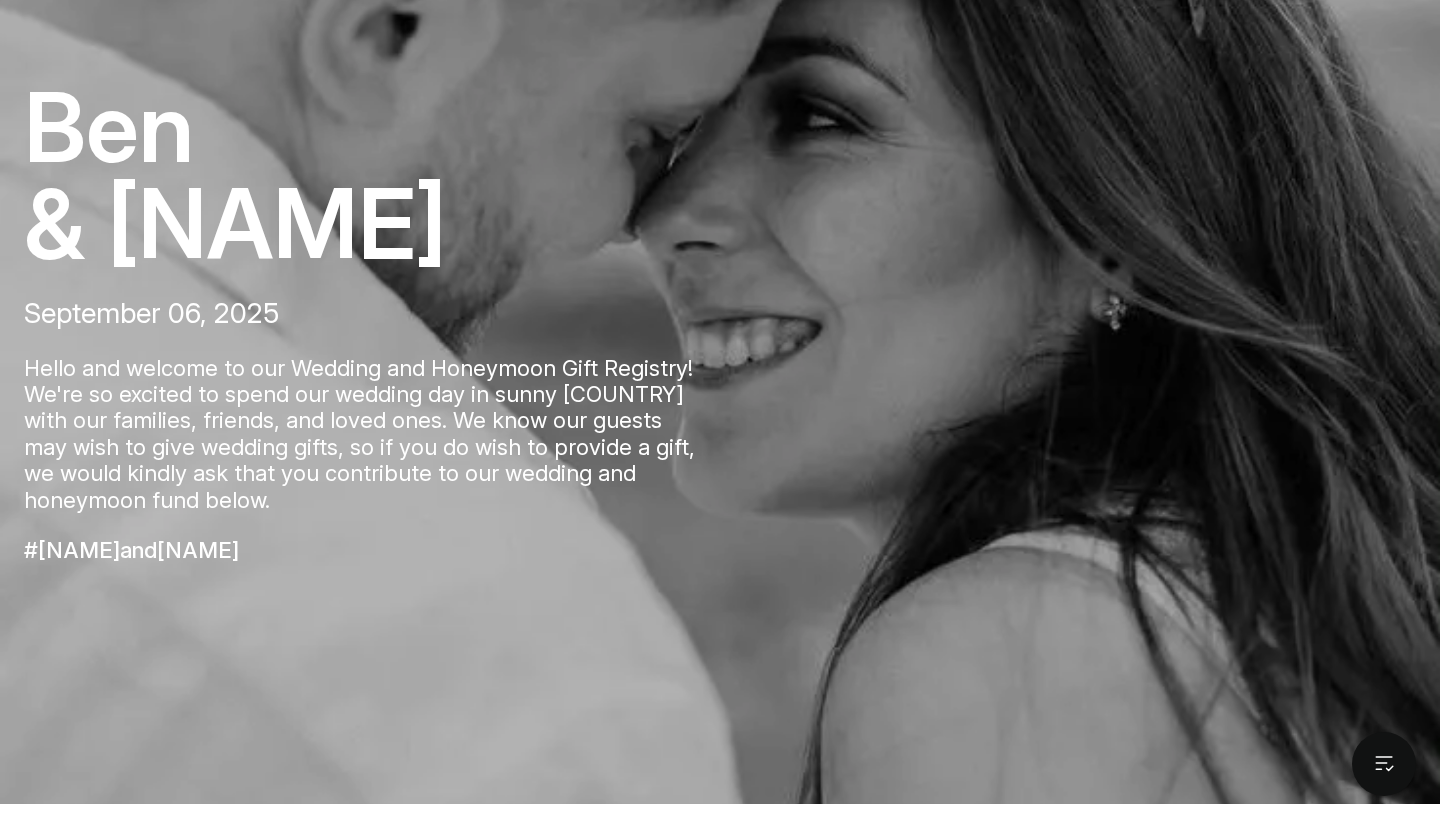 click on "Hello and welcome to our Wedding and Honeymoon Gift Registry! We're so excited to spend our wedding day in sunny [COUNTRY] with our families, friends, and loved ones. We know our guests may wish to give wedding gifts, so if you do wish to provide a gift, we would kindly ask that you contribute to our wedding and honeymoon fund below.
#benandsaray" at bounding box center [366, 452] 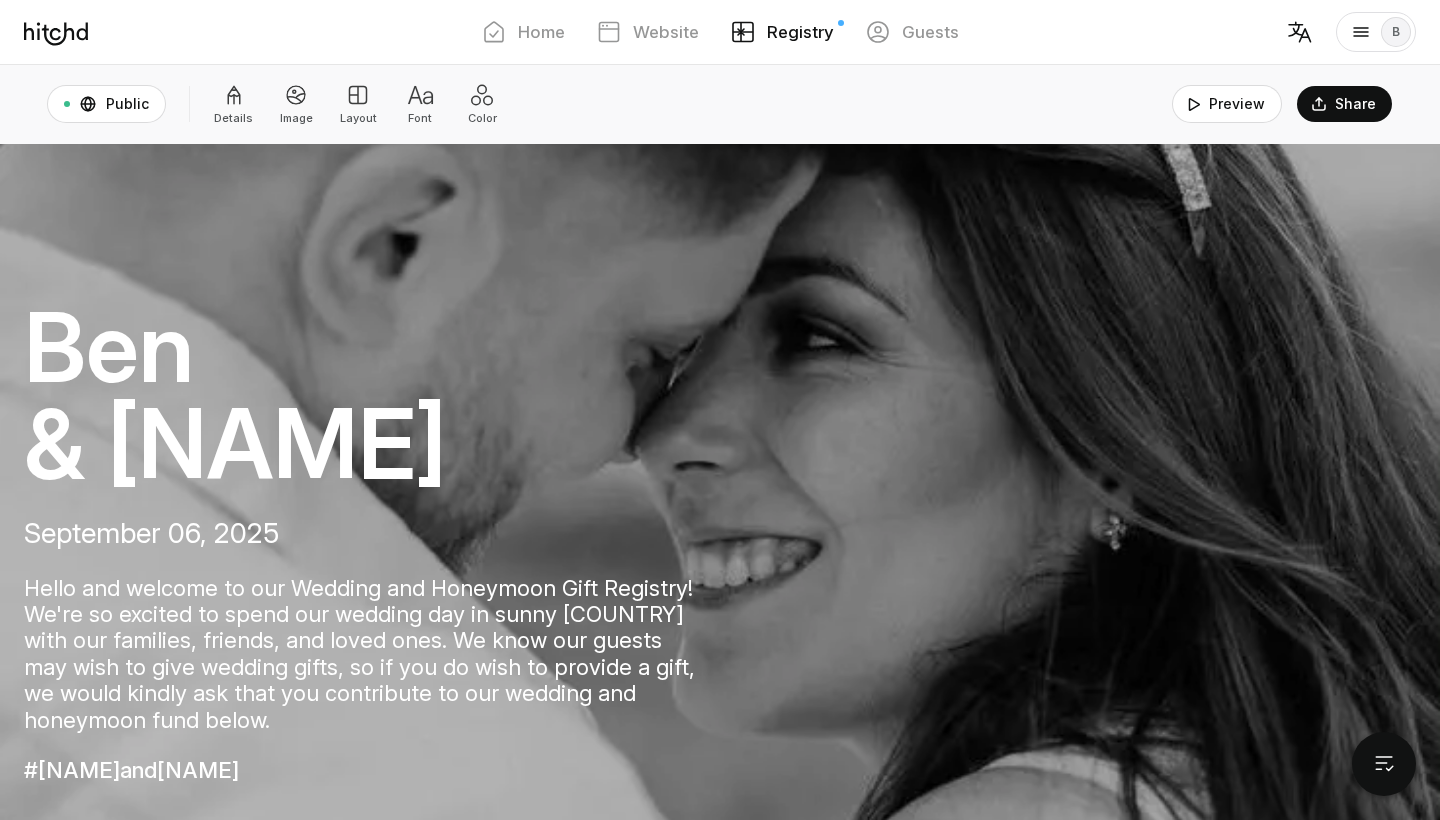 scroll, scrollTop: 0, scrollLeft: 0, axis: both 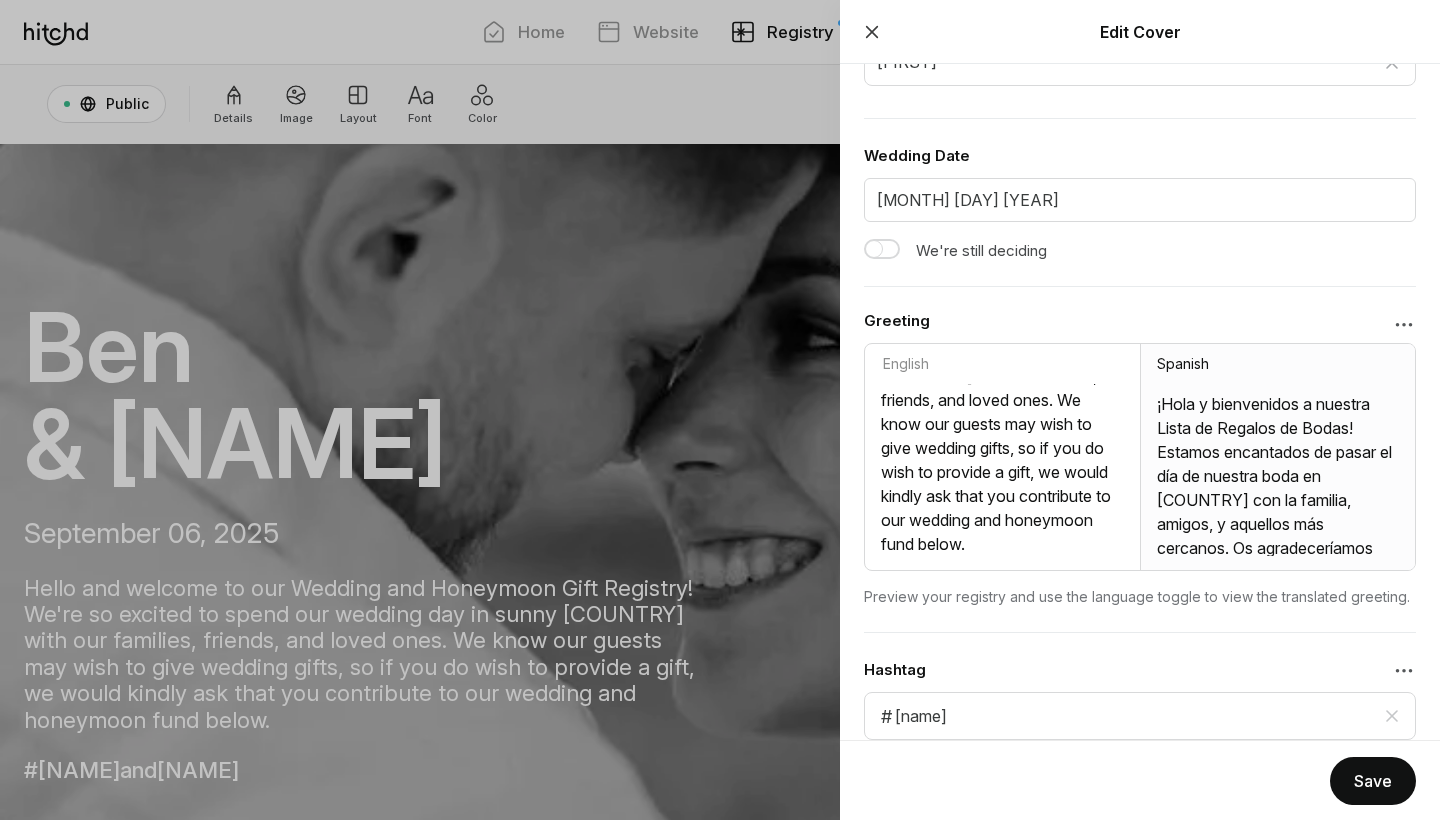click at bounding box center [1002, 470] 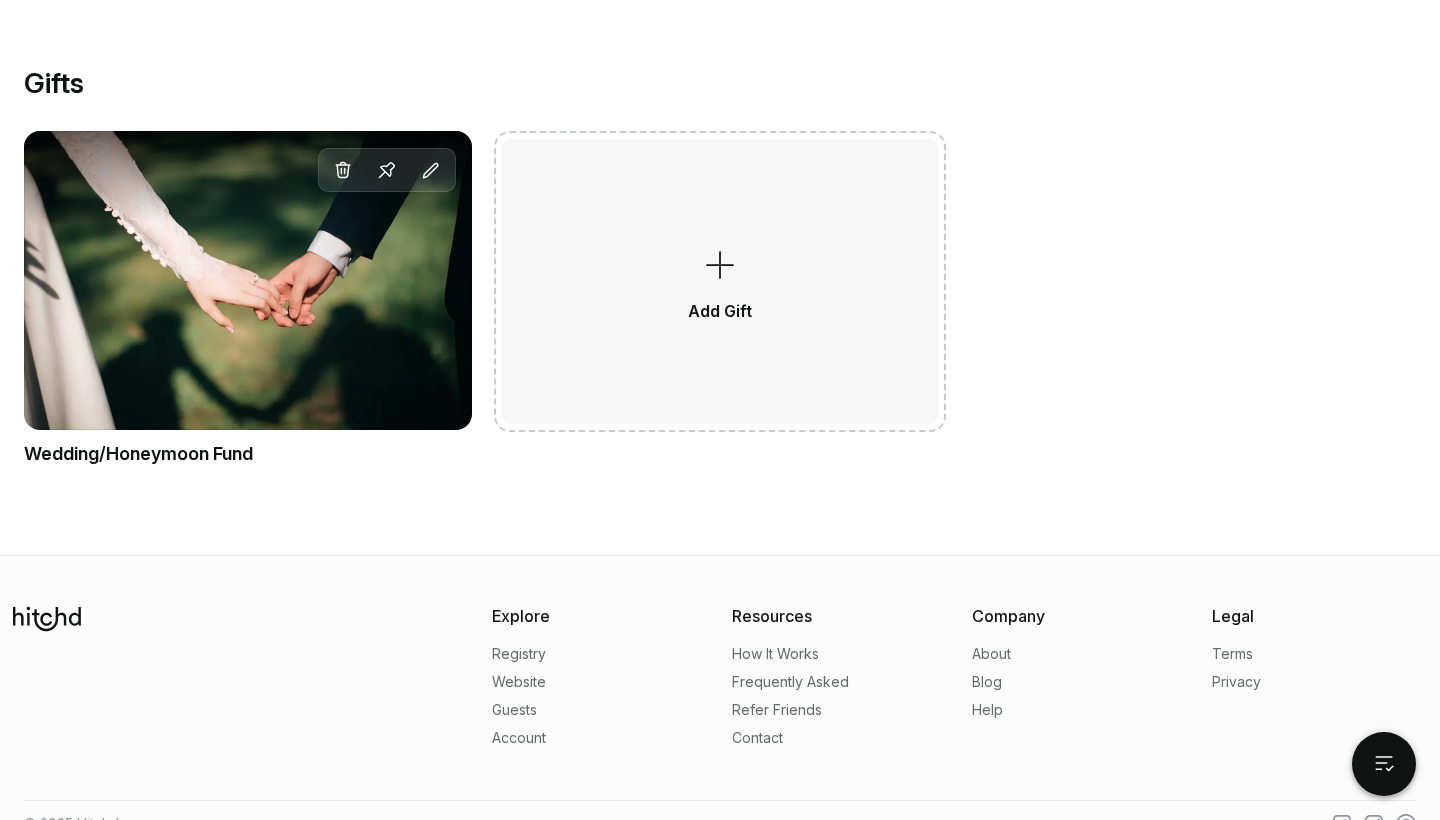 scroll, scrollTop: 1162, scrollLeft: 0, axis: vertical 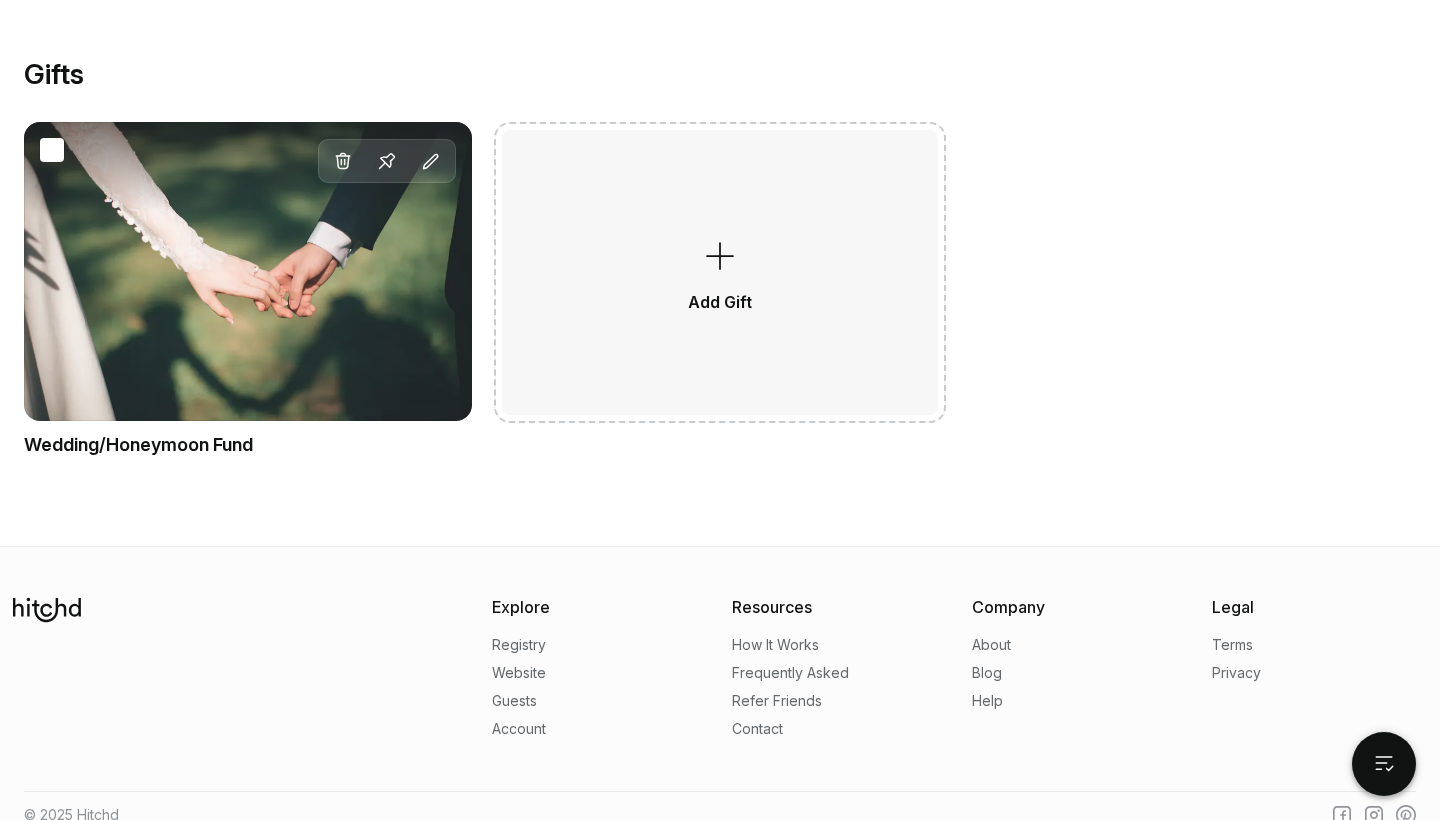 click on "Delete
Pin
Edit" at bounding box center (248, 271) 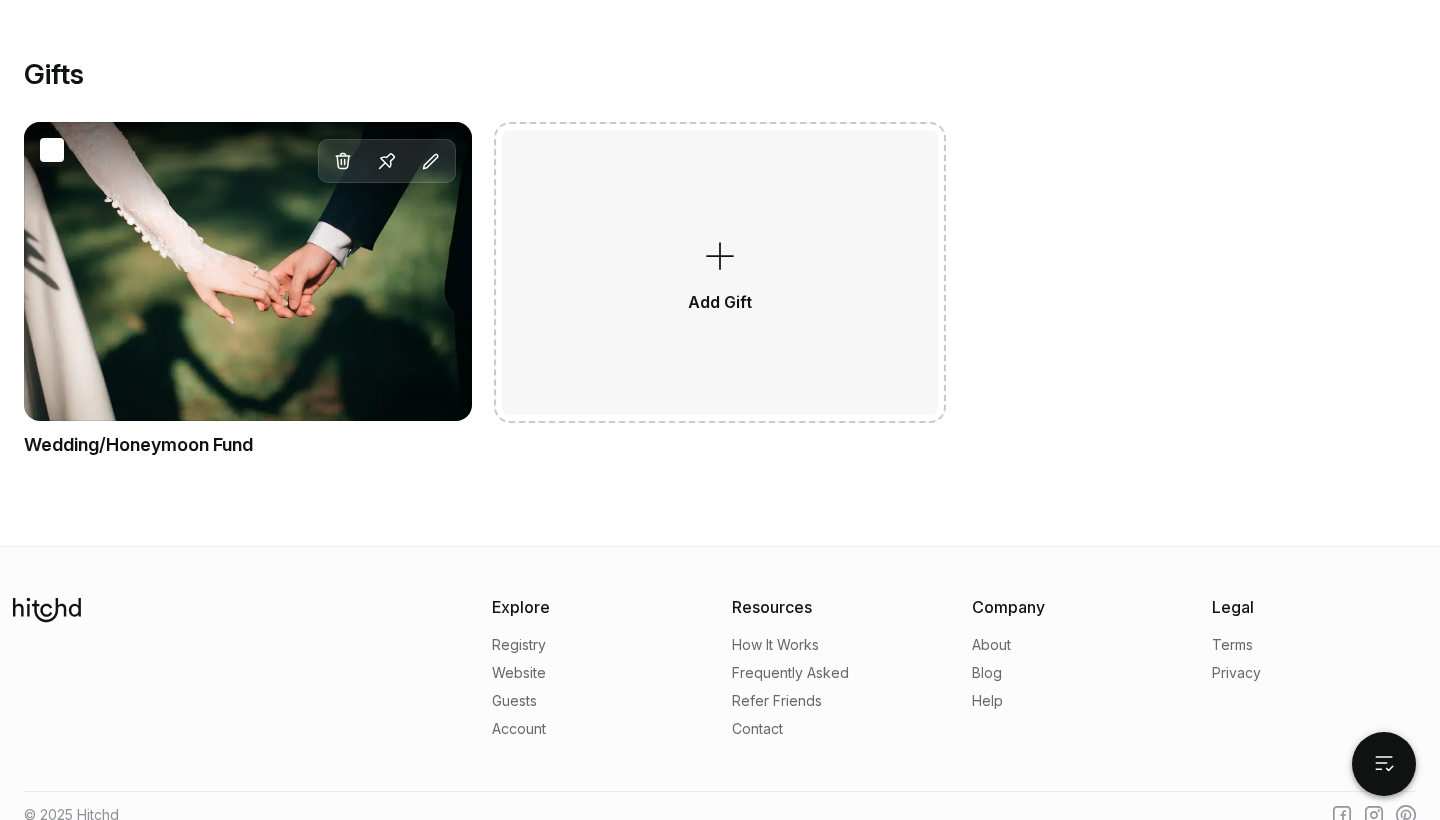 scroll, scrollTop: 0, scrollLeft: 0, axis: both 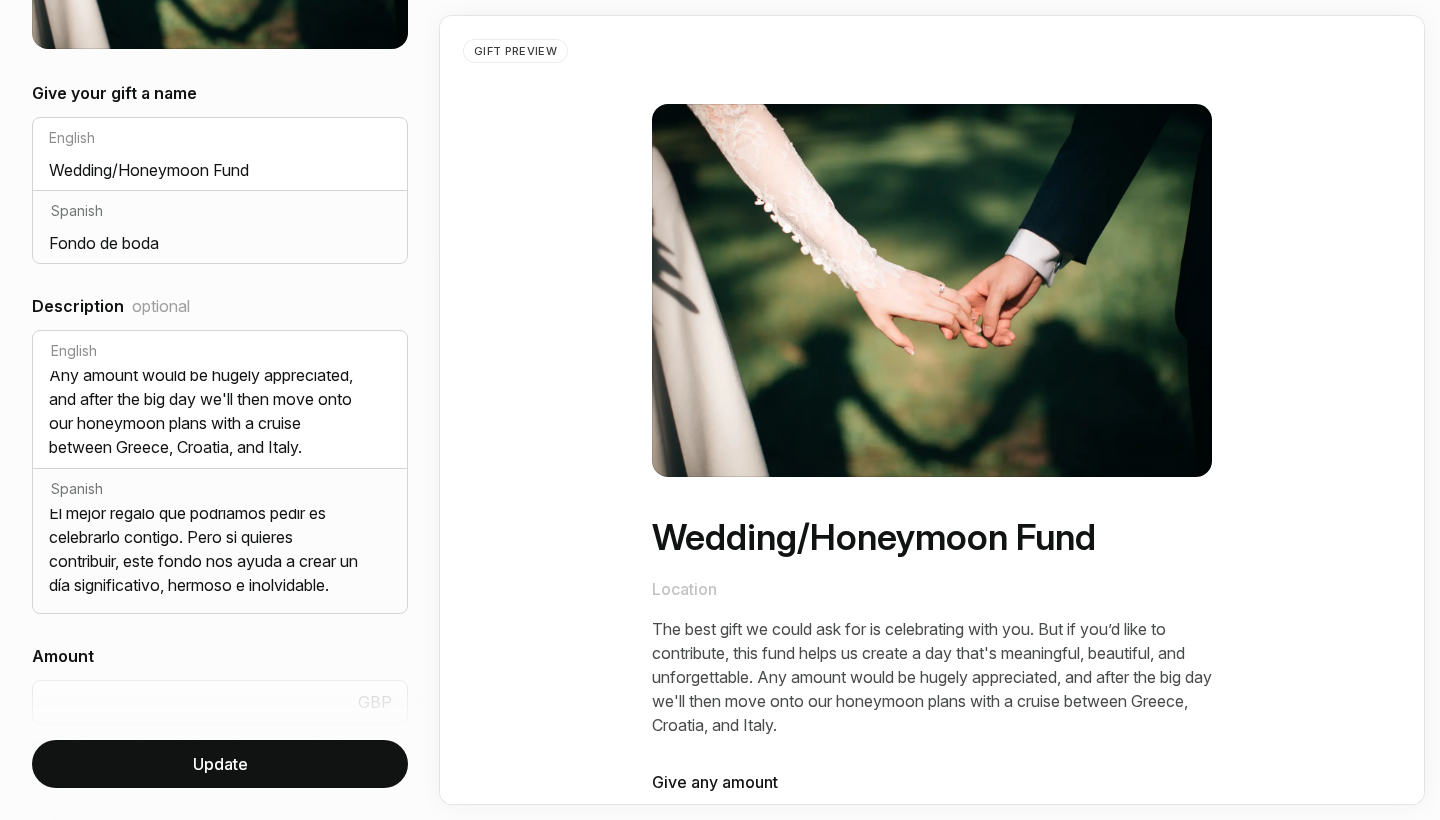 click on "Update" at bounding box center [220, 764] 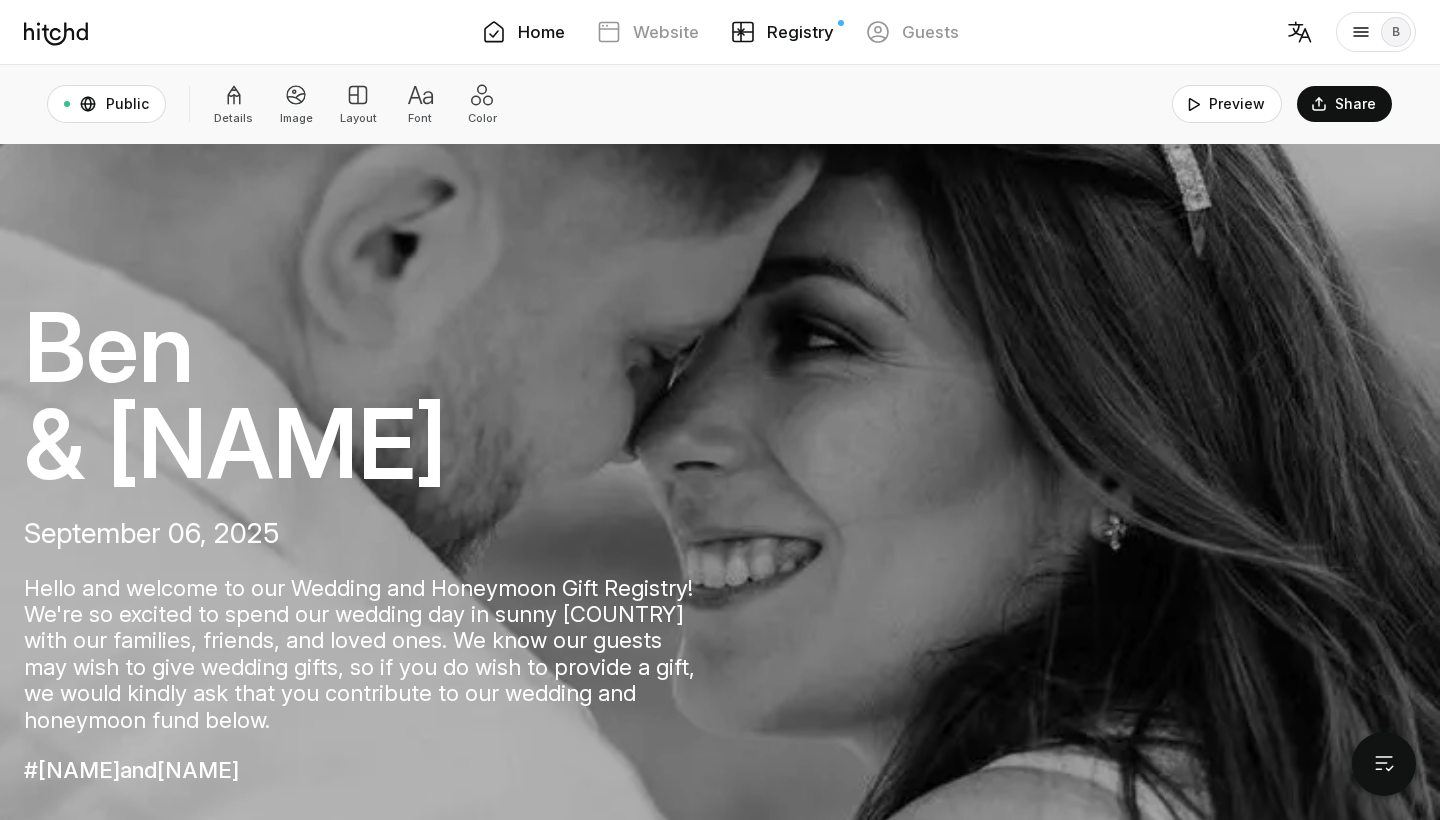 click on "Home" at bounding box center [541, 32] 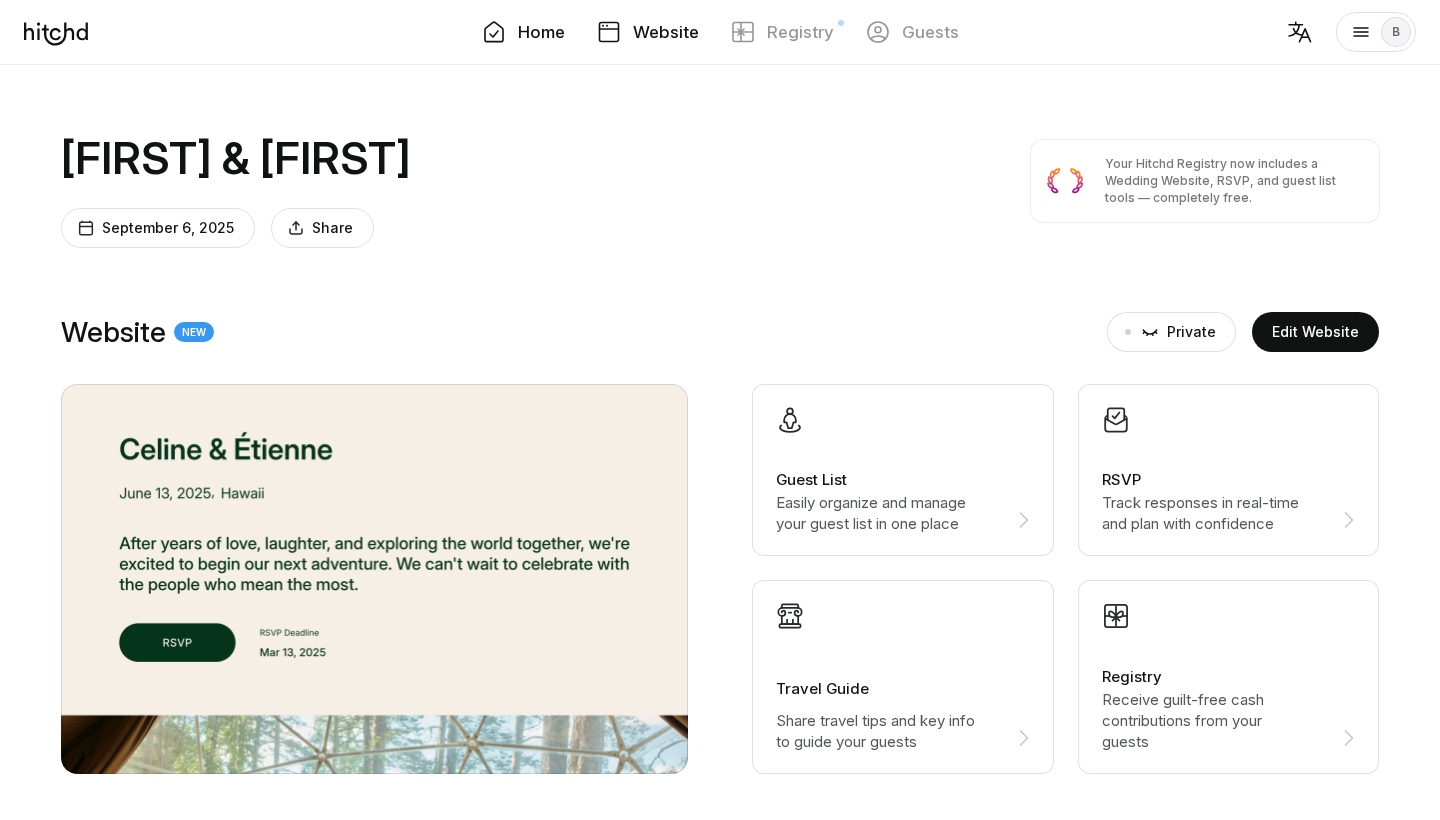 click at bounding box center (609, 32) 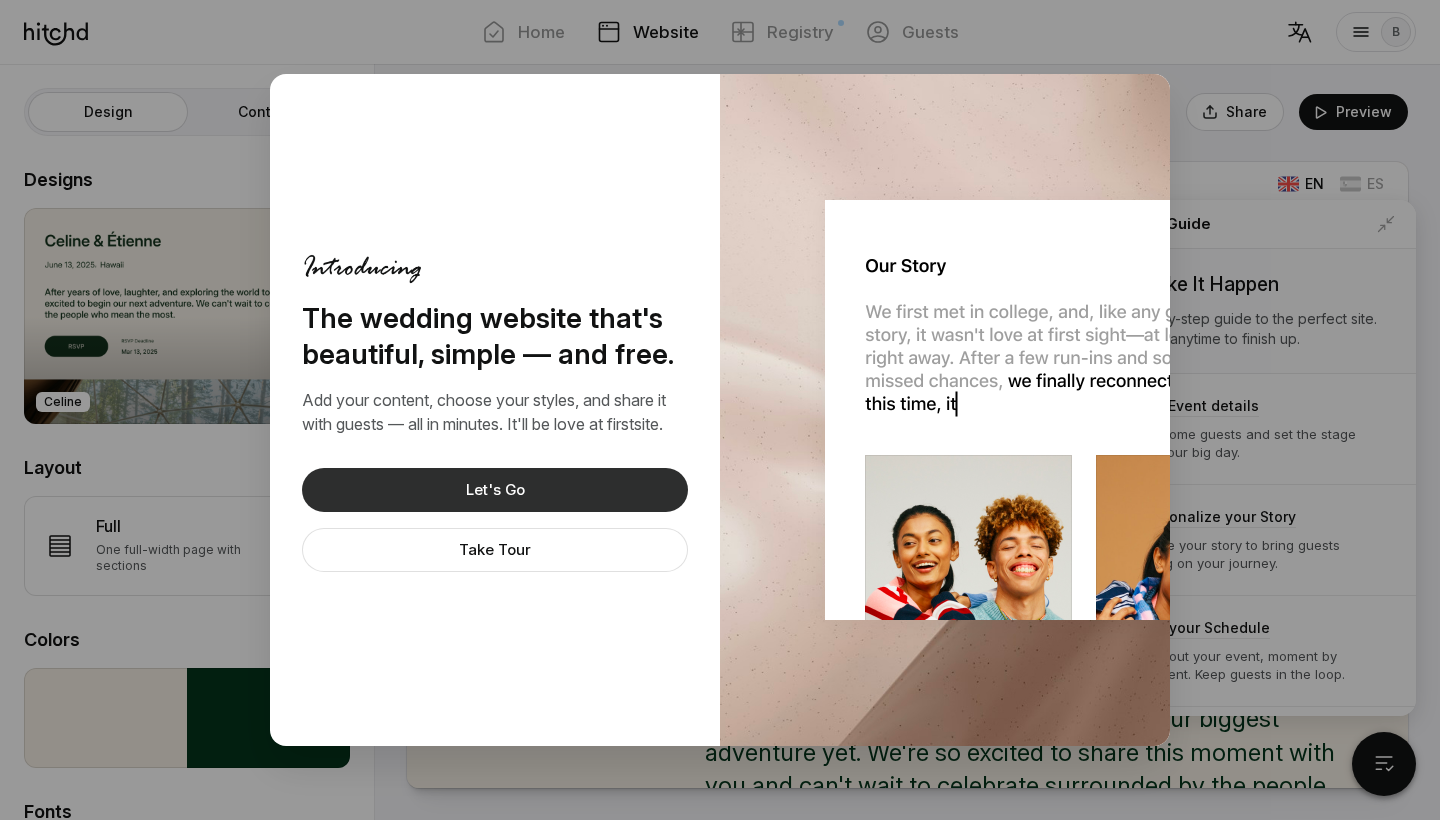 click on "Let's Go" at bounding box center (495, 490) 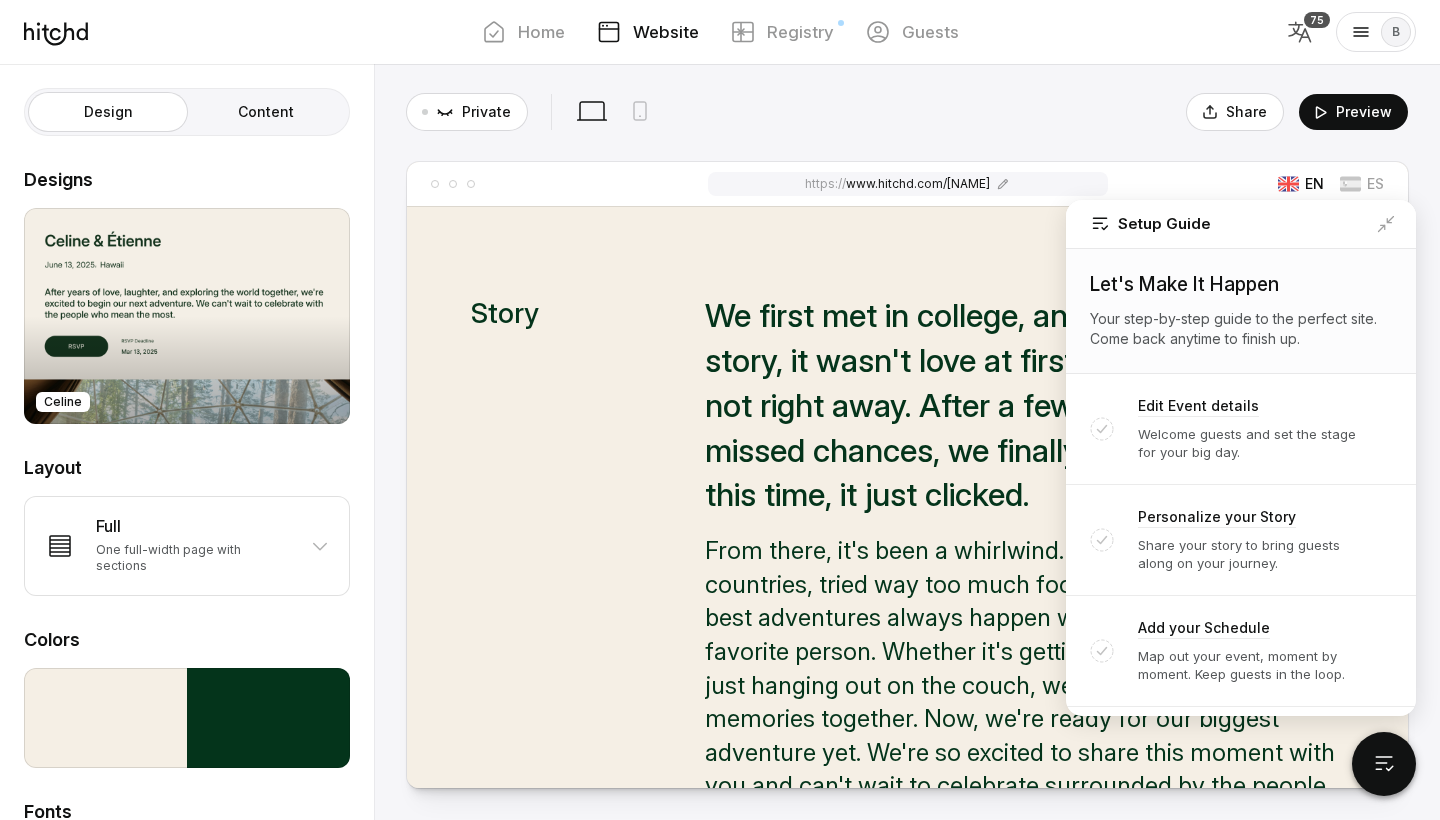 click at bounding box center [1300, 32] 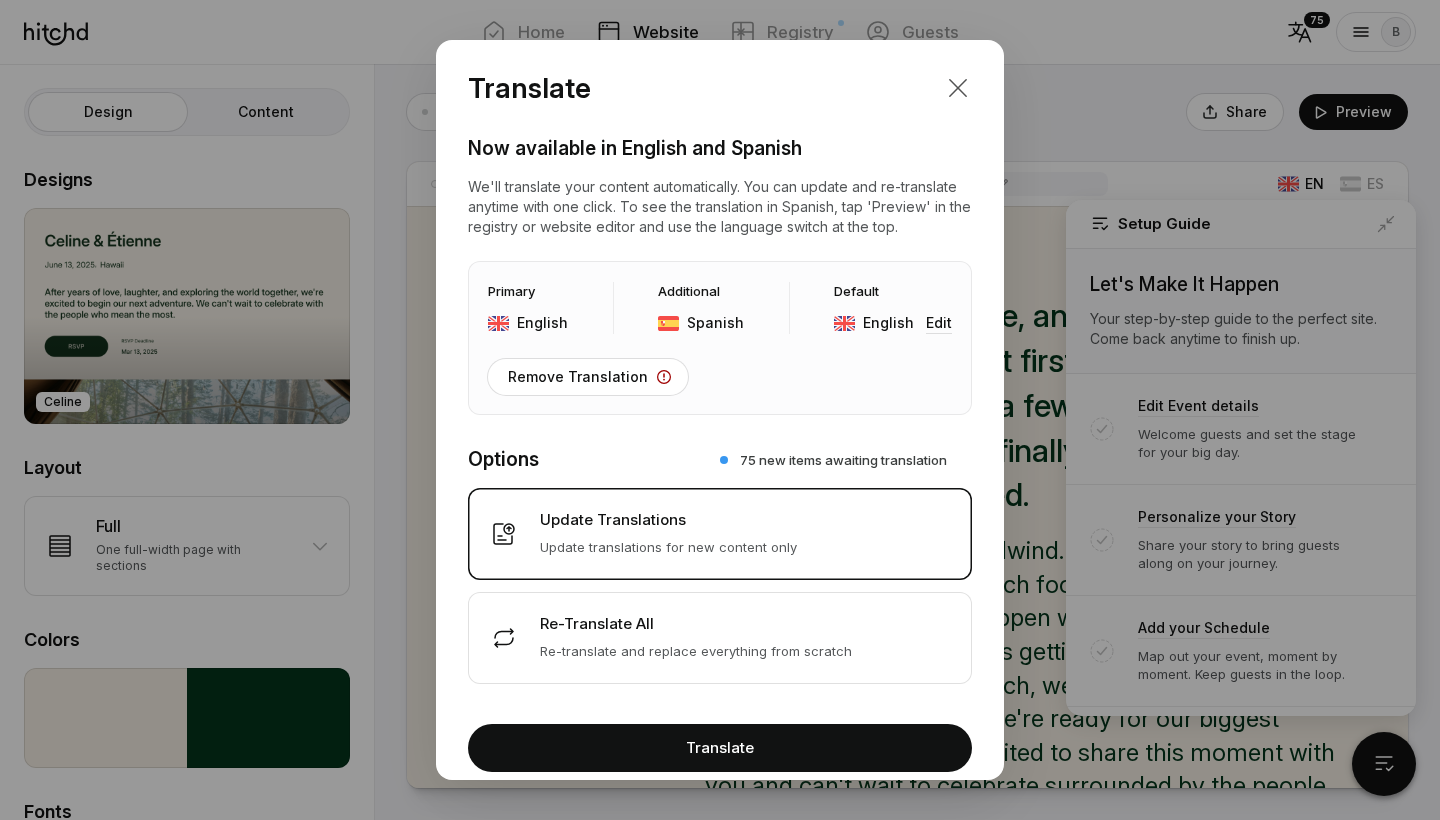 click at bounding box center (958, 88) 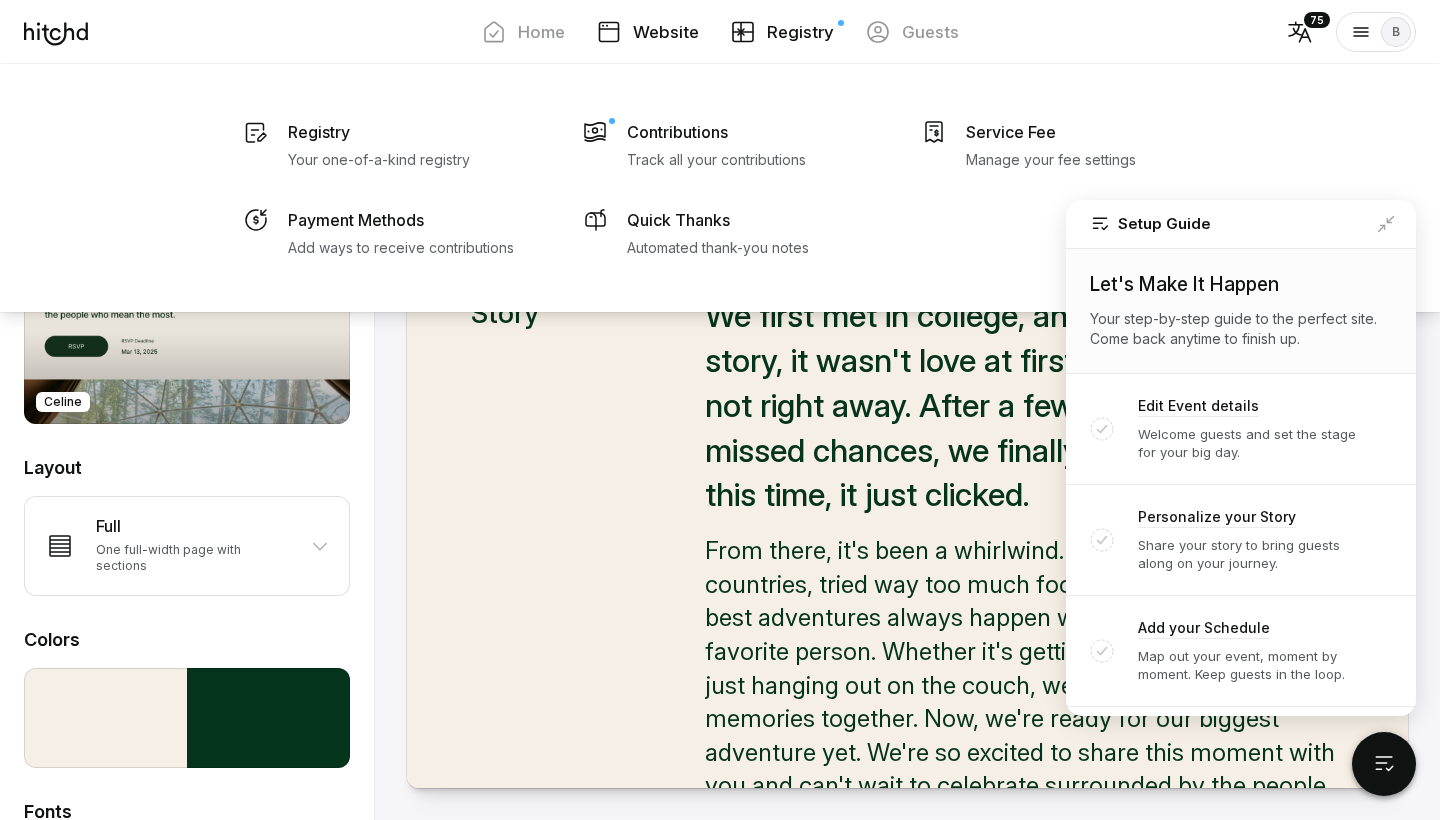 click on "Registry" at bounding box center [800, 32] 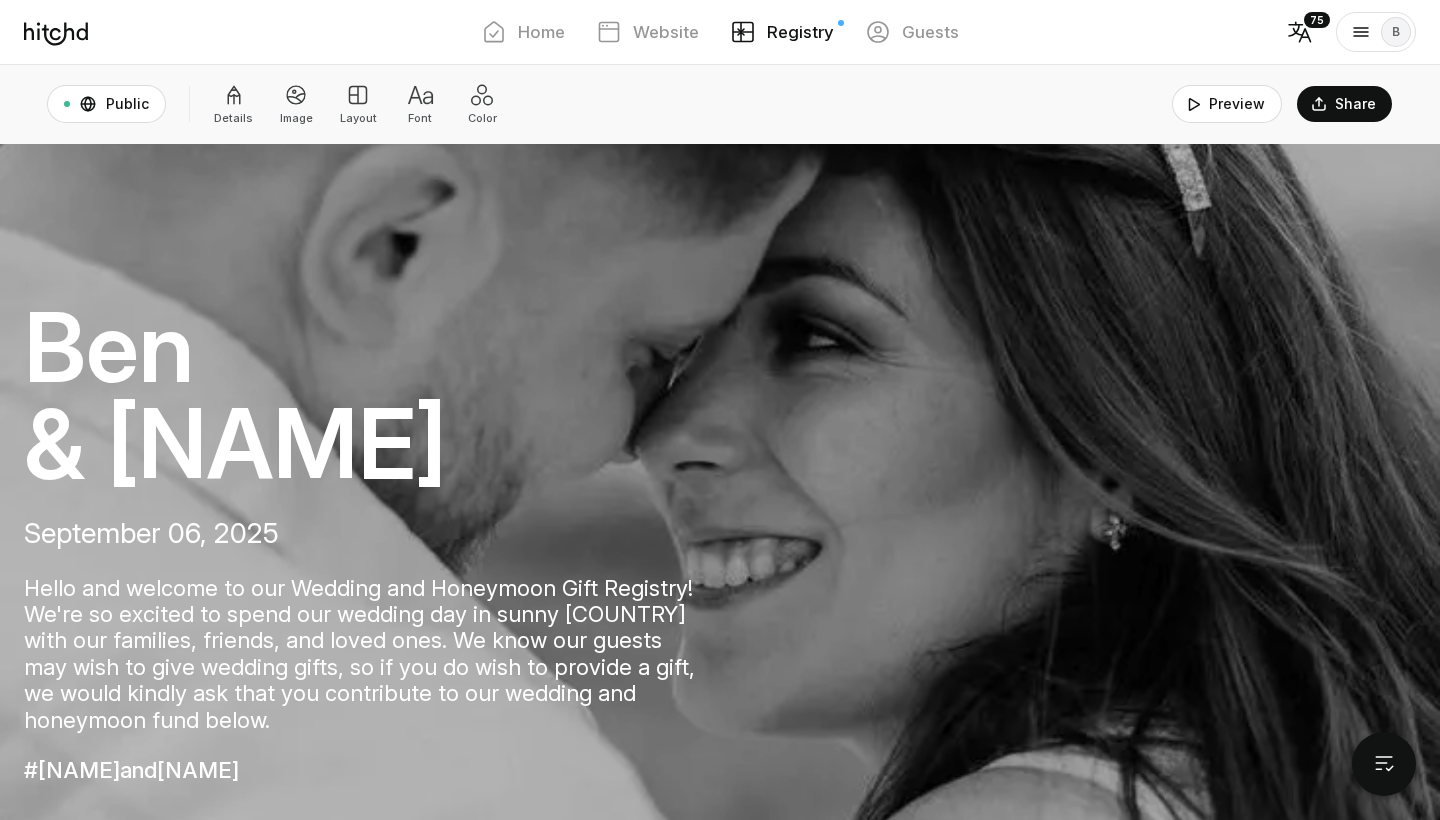 scroll, scrollTop: 0, scrollLeft: 0, axis: both 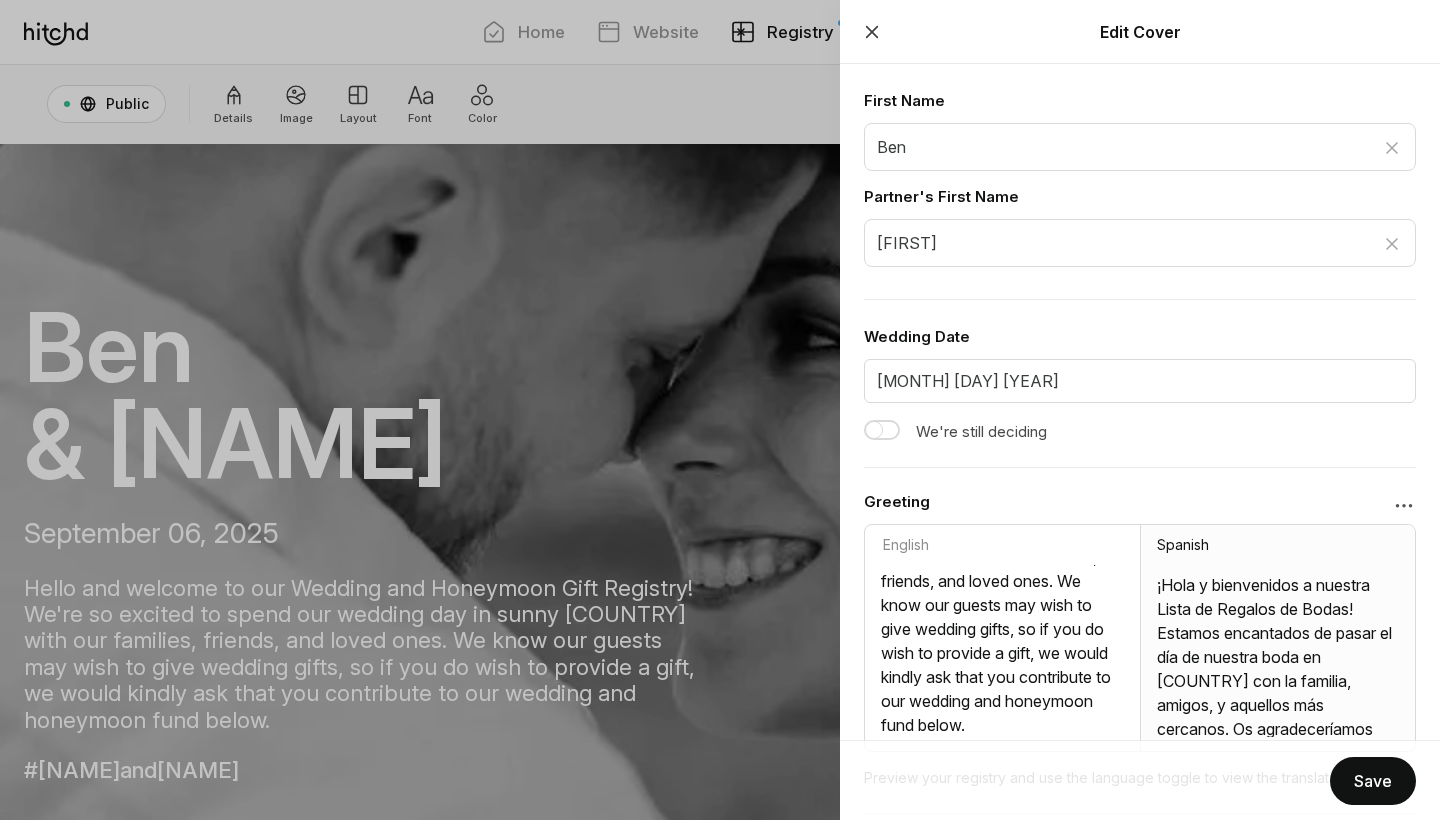 click at bounding box center [1002, 651] 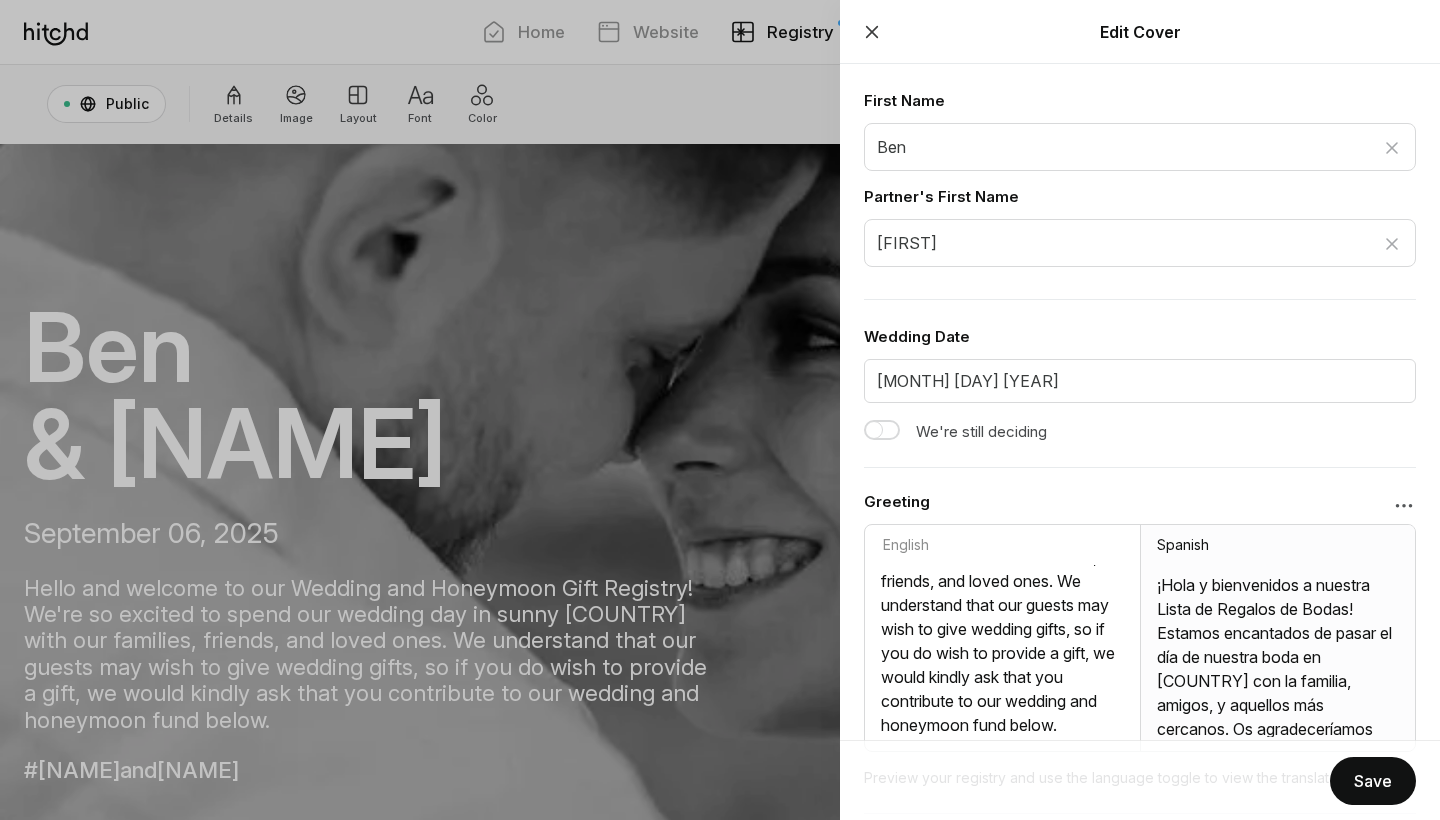 type on "Hello and welcome to our Wedding and Honeymoon Gift Registry! We're so excited to spend our wedding day in sunny [COUNTRY] with our families, friends, and loved ones. We understand that our guests may wish to give wedding gifts, so if you do wish to provide a gift, we would kindly ask that you contribute to our wedding and honeymoon fund below." 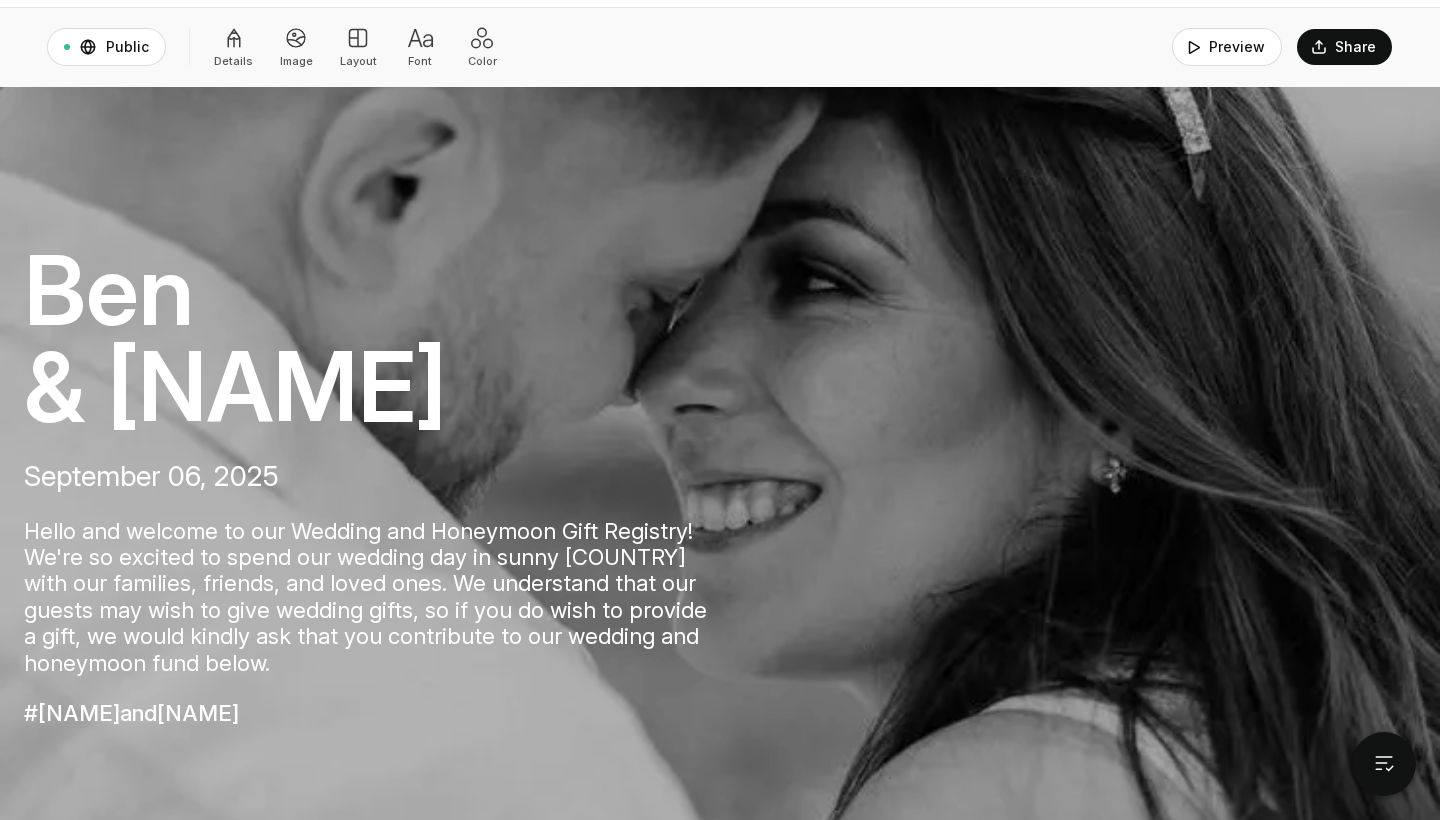 scroll, scrollTop: 48, scrollLeft: 0, axis: vertical 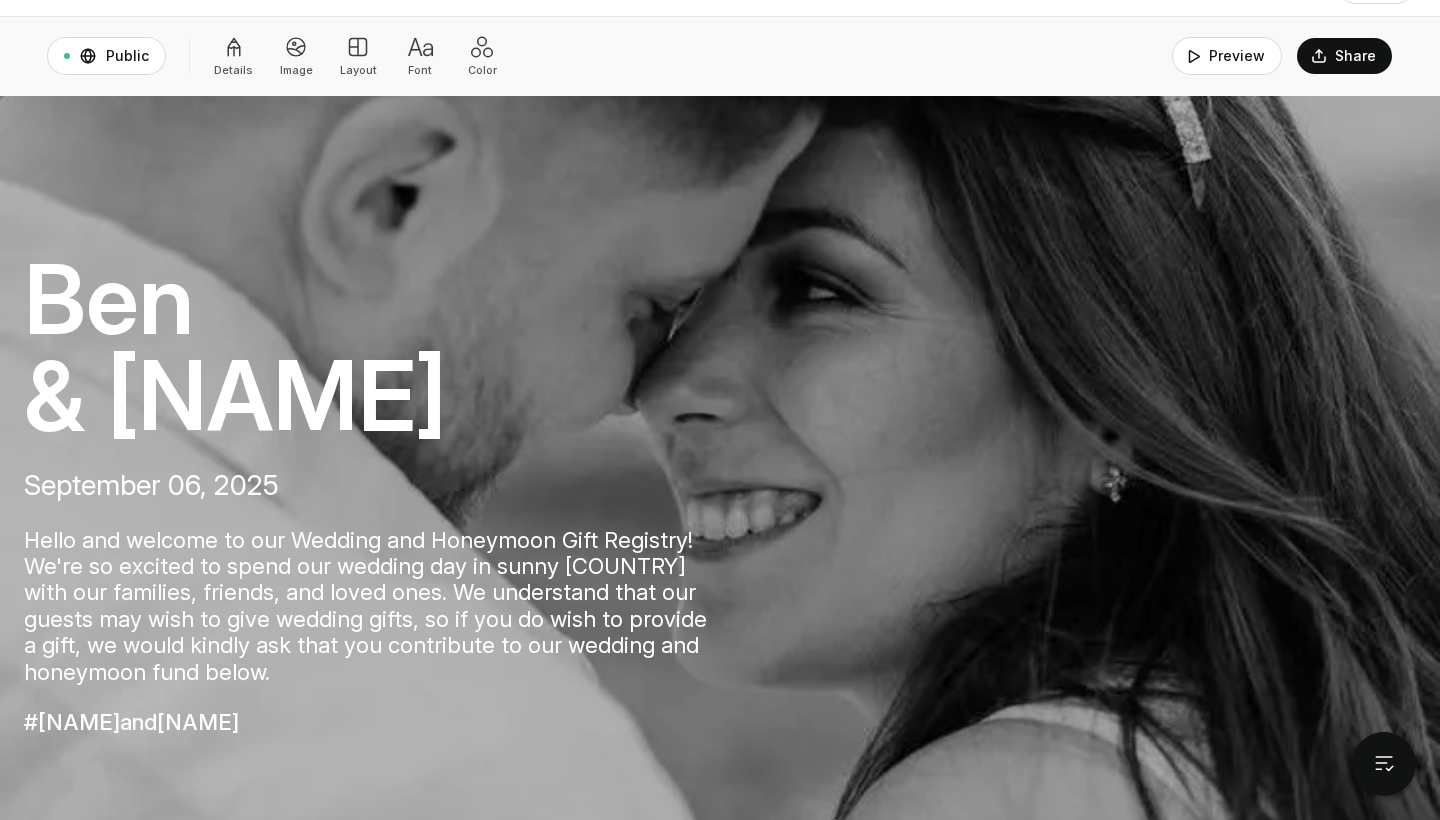 click at bounding box center (234, 47) 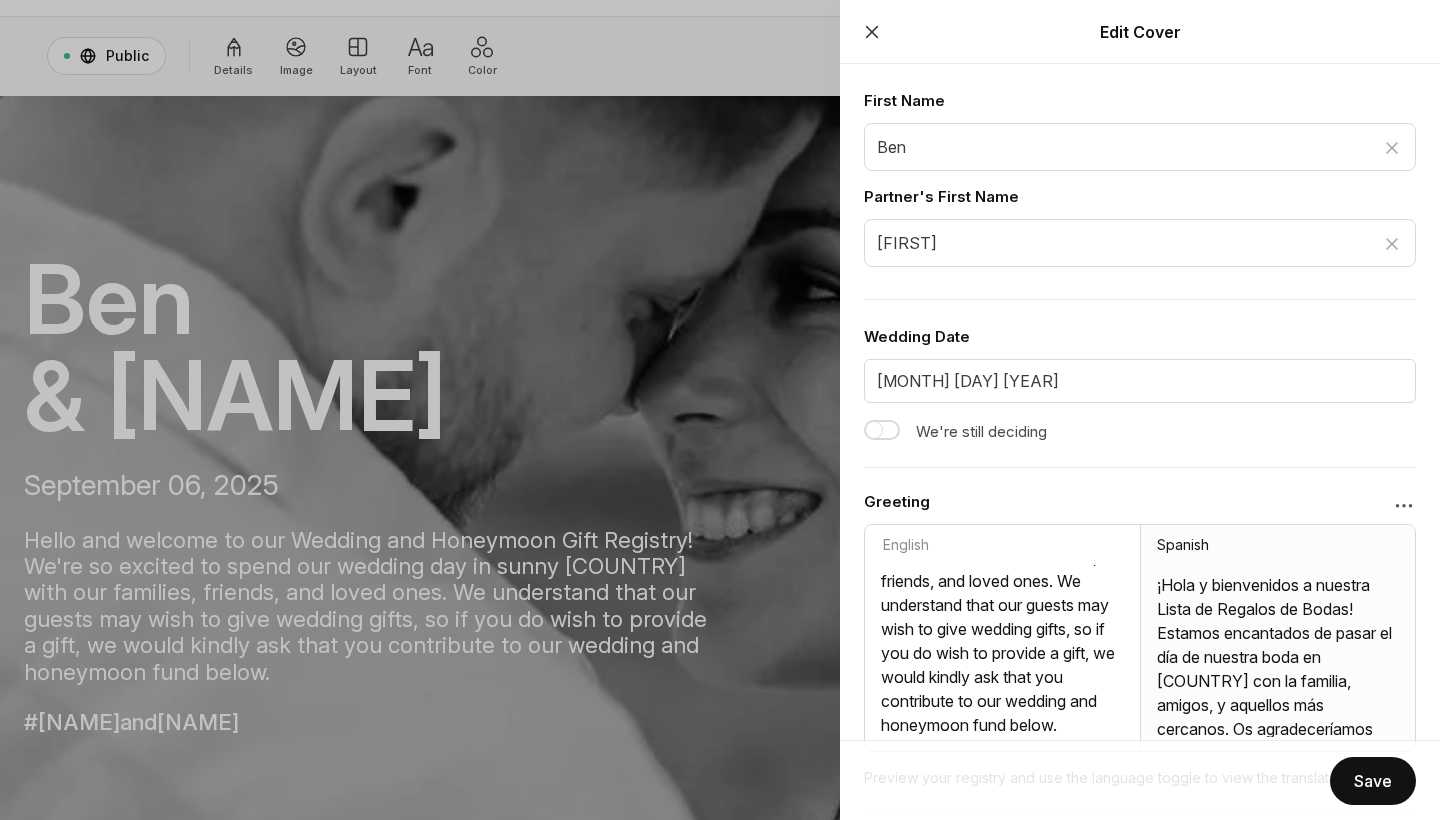 scroll, scrollTop: 124, scrollLeft: 0, axis: vertical 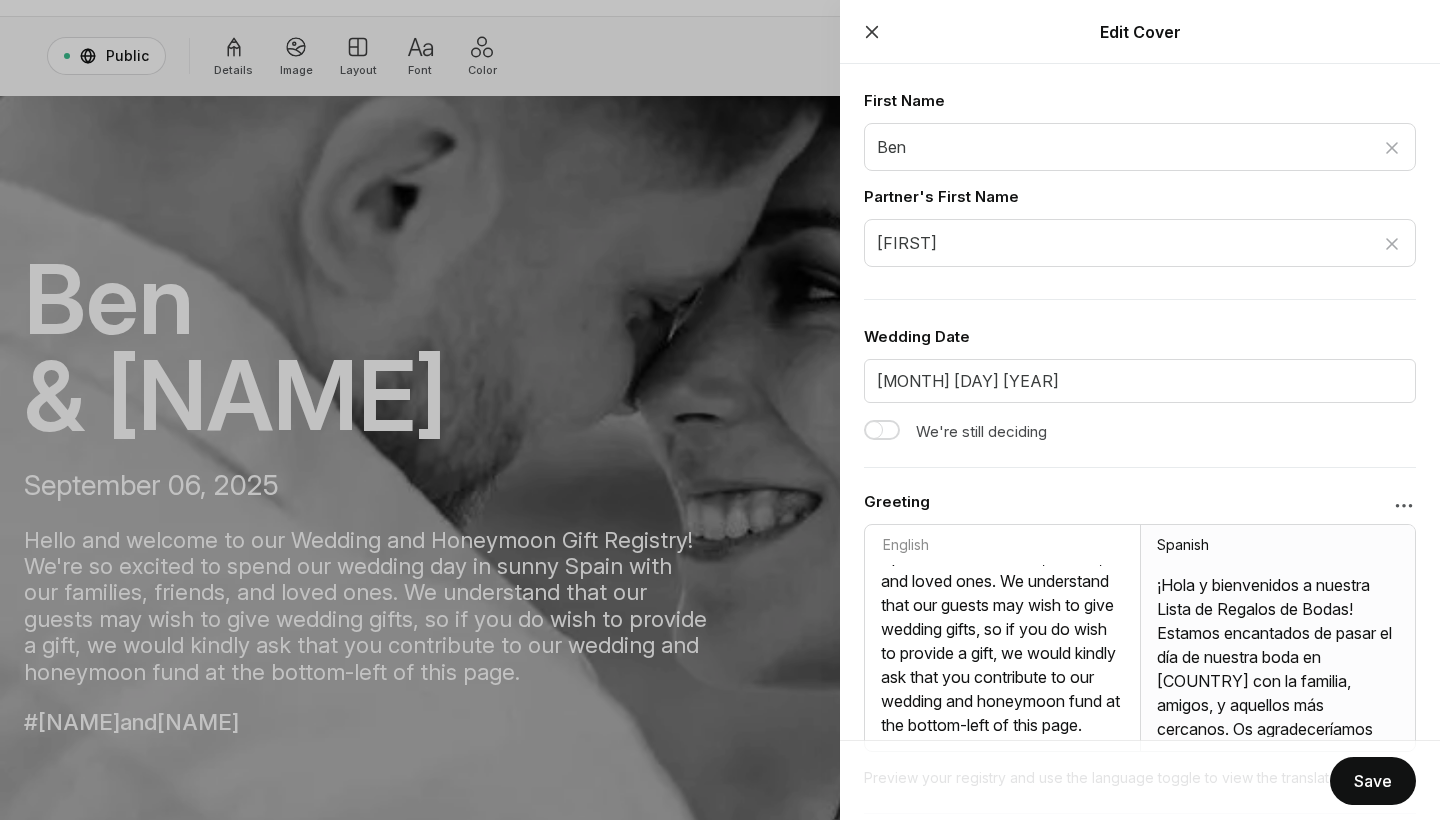 click at bounding box center (1002, 651) 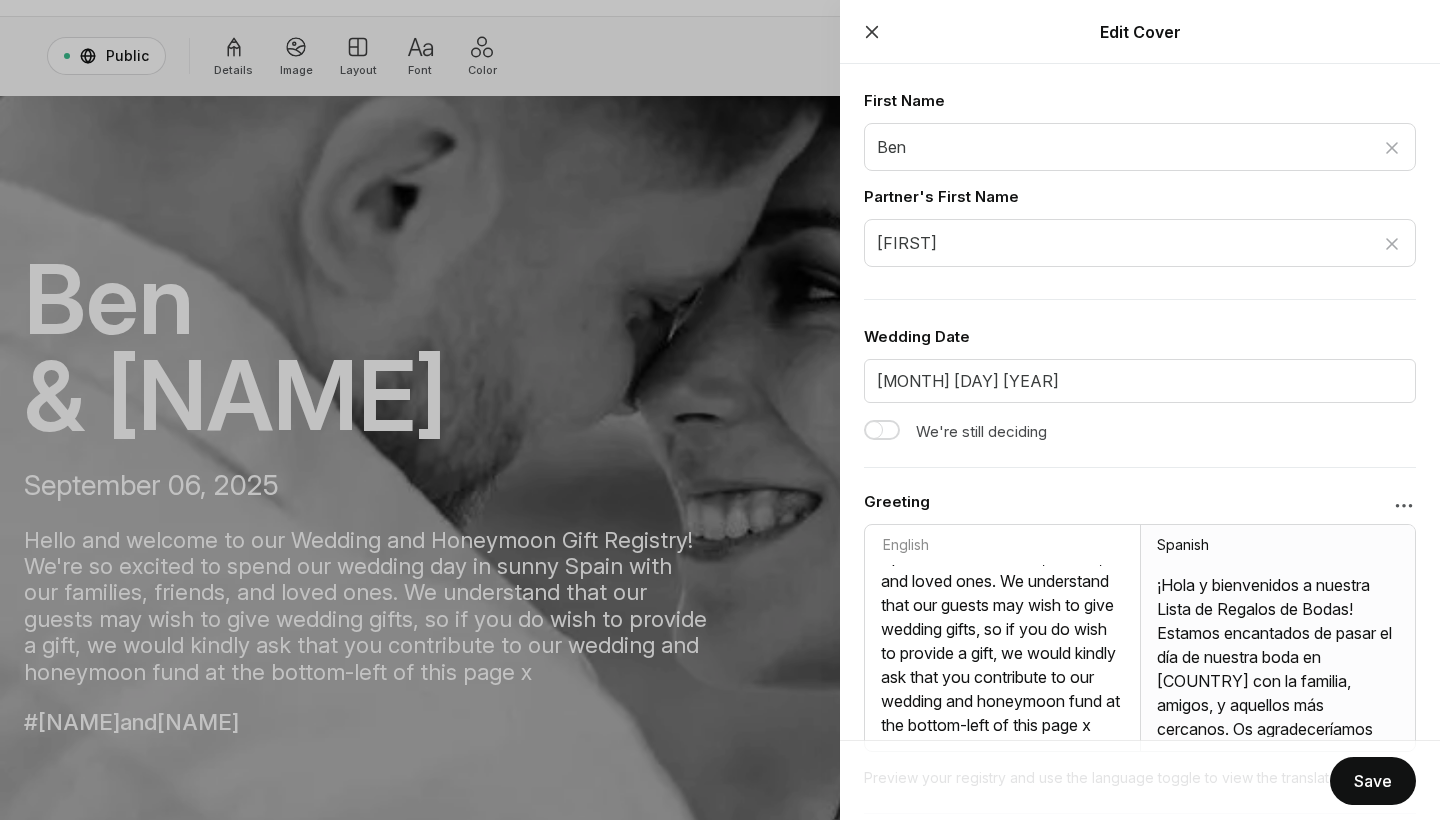 scroll, scrollTop: 148, scrollLeft: 0, axis: vertical 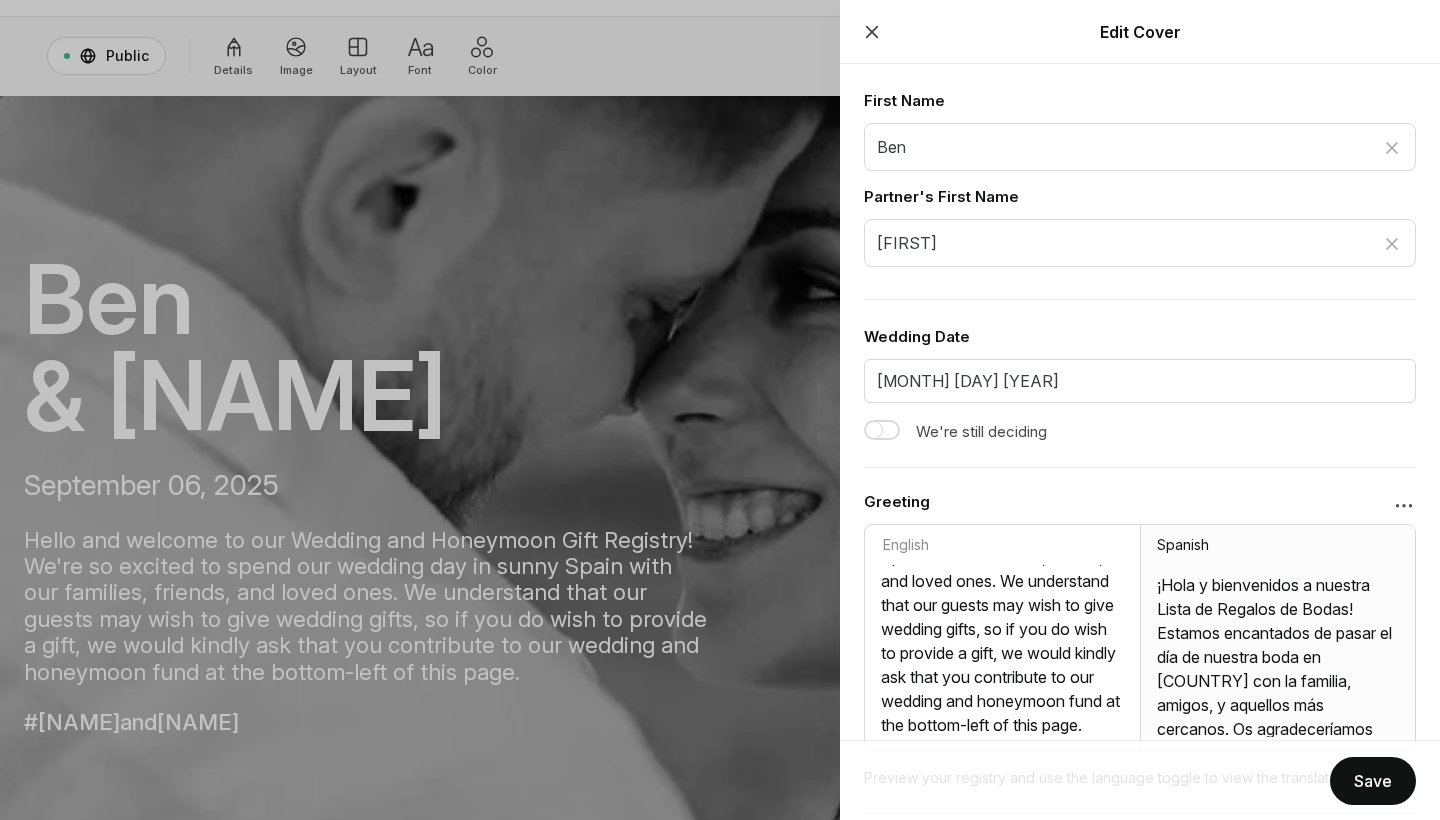 type on "Hello and welcome to our Wedding and Honeymoon Gift Registry! We're so excited to spend our wedding day in sunny Spain with our families, friends, and loved ones. We understand that our guests may wish to give wedding gifts, so if you do wish to provide a gift, we would kindly ask that you contribute to our wedding and honeymoon fund at the bottom-left of this page." 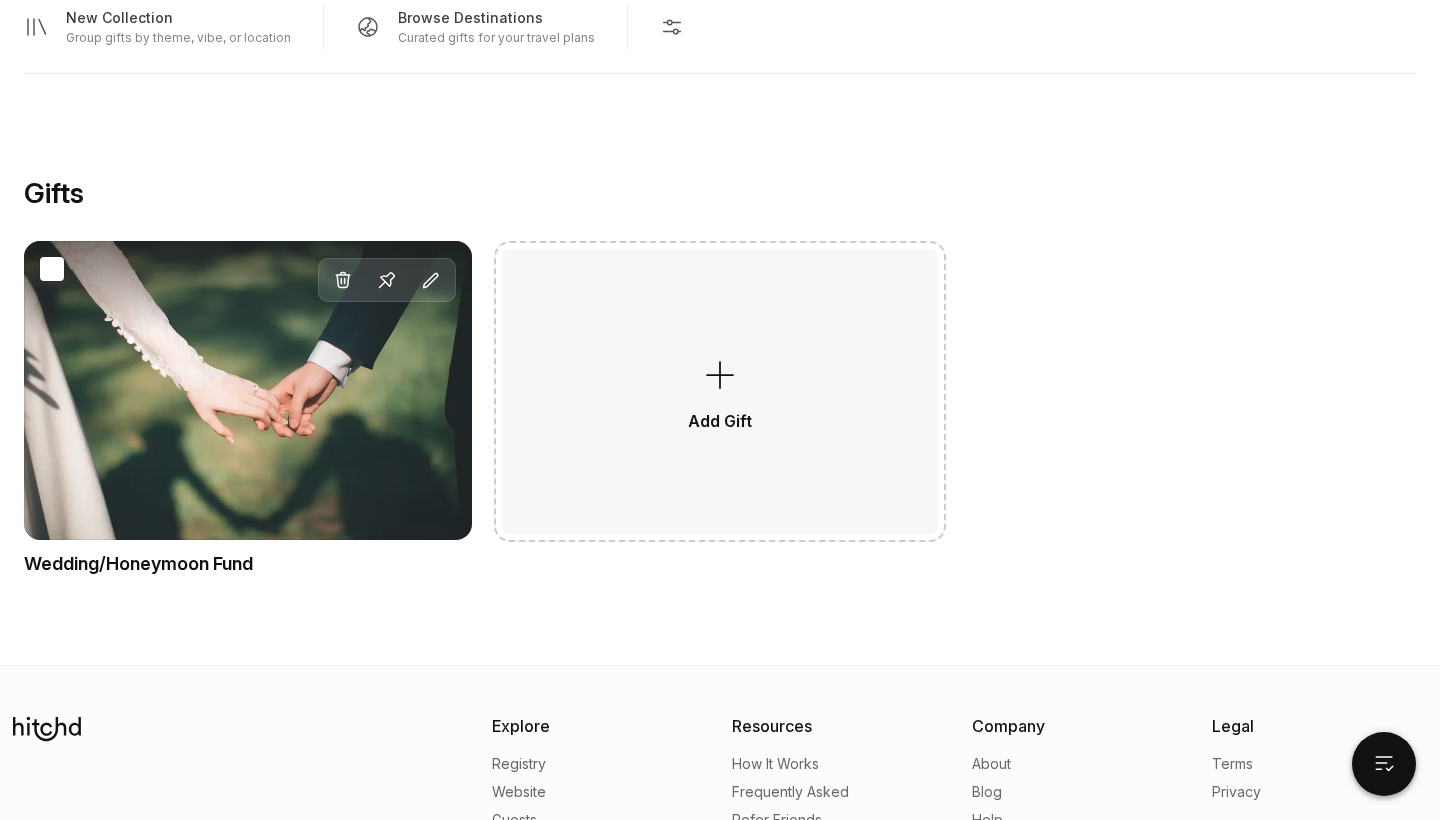 scroll, scrollTop: 999, scrollLeft: 0, axis: vertical 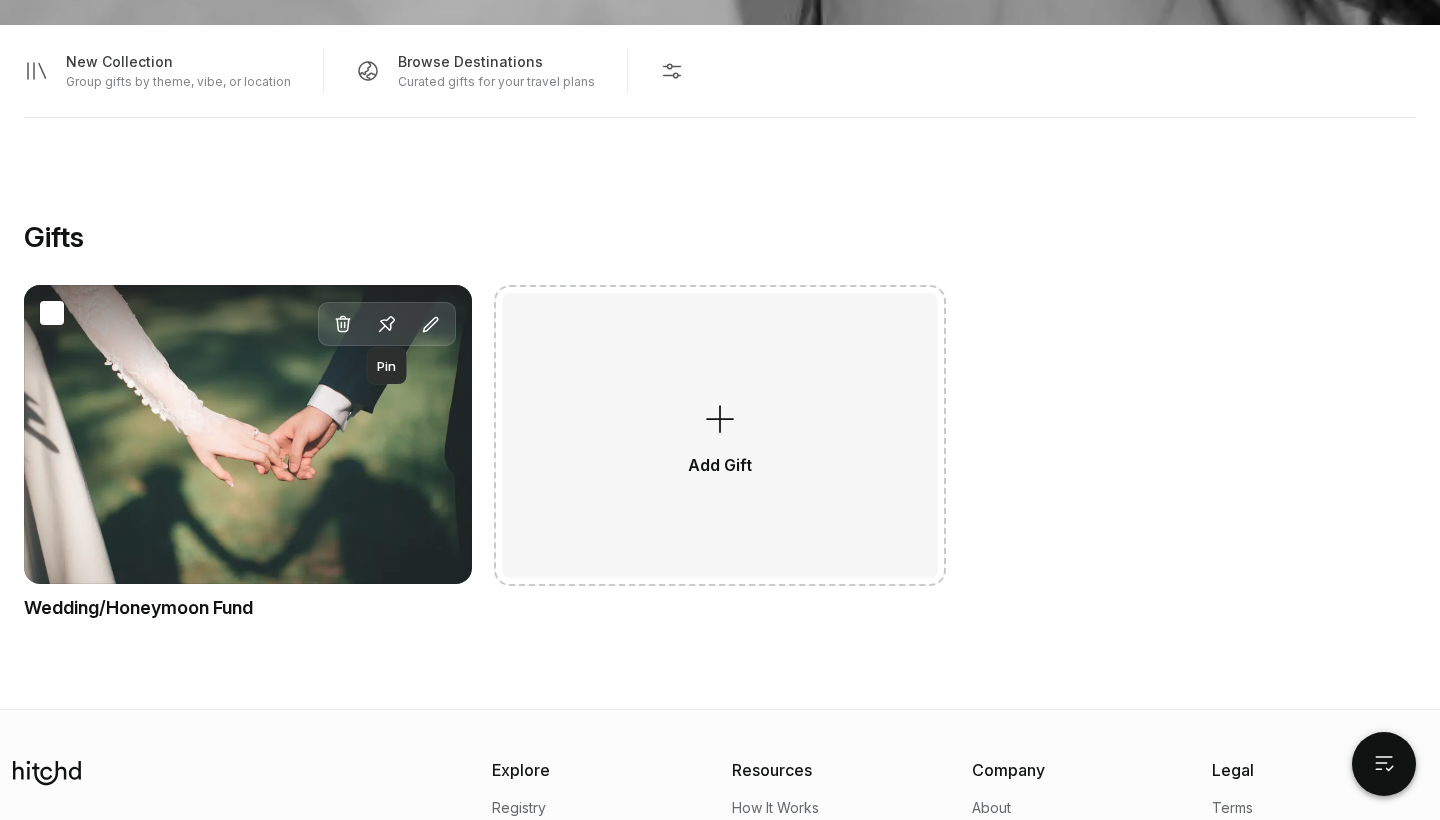 click at bounding box center [343, 324] 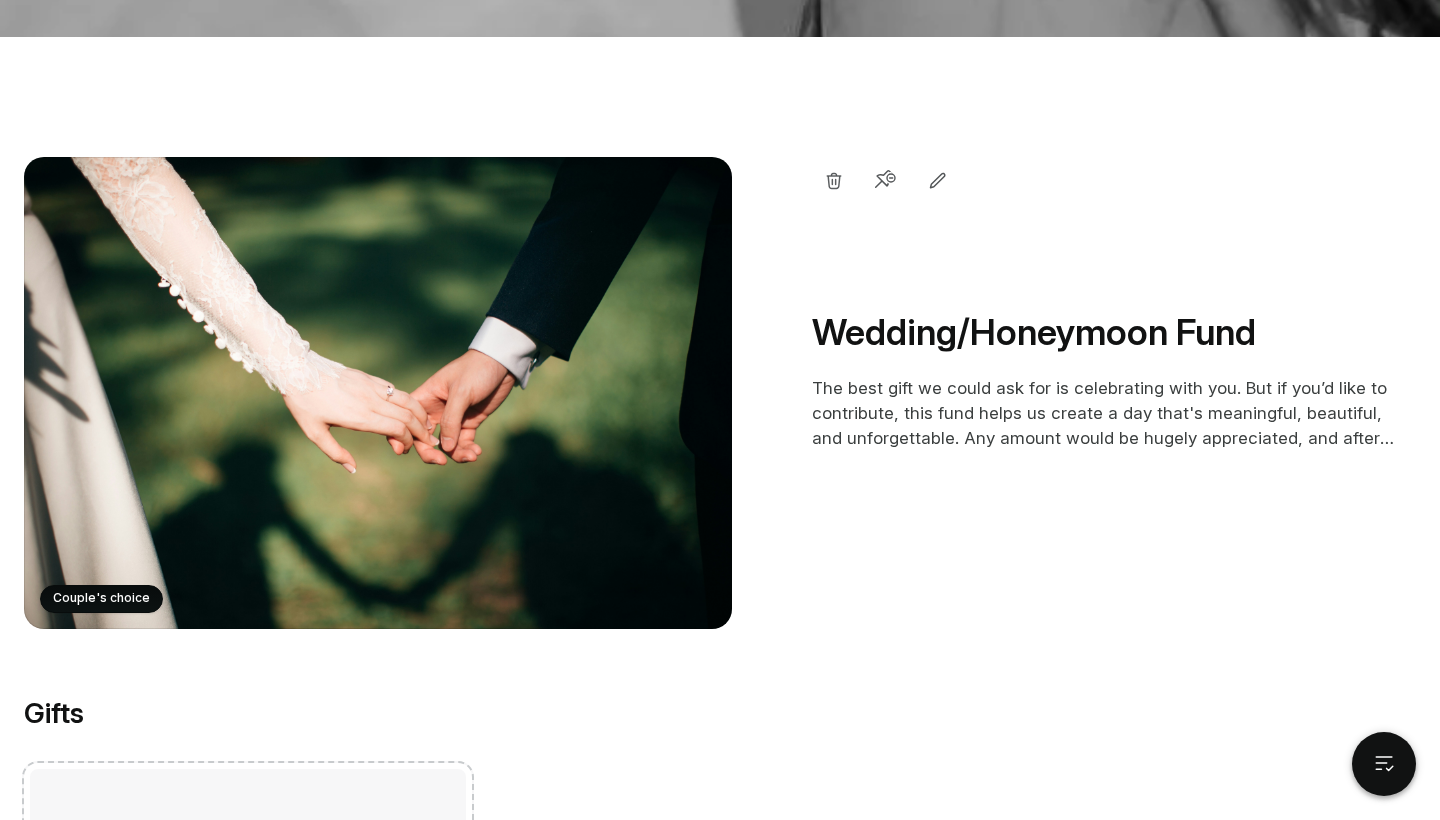 scroll, scrollTop: 991, scrollLeft: 0, axis: vertical 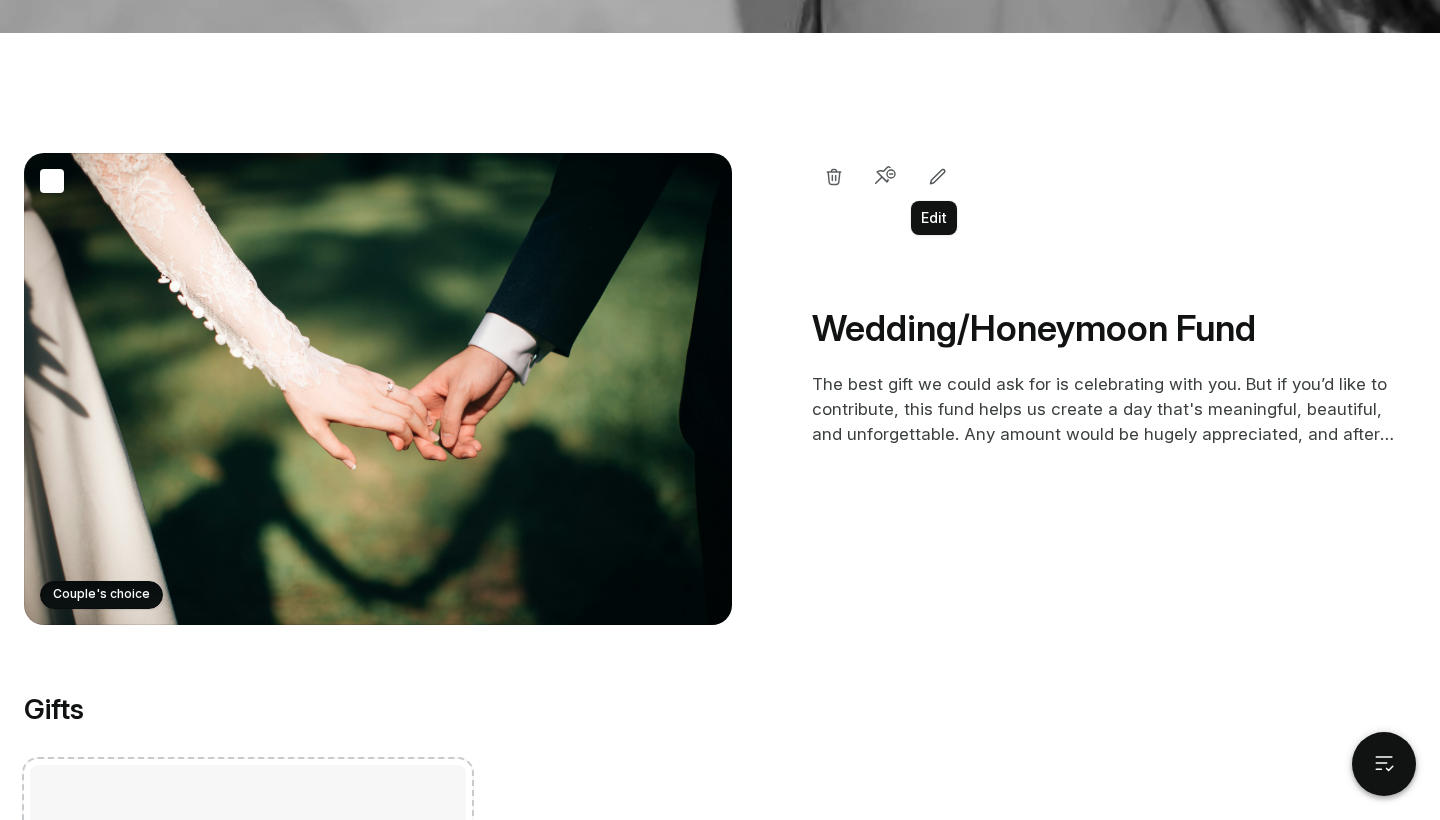 click at bounding box center [938, 177] 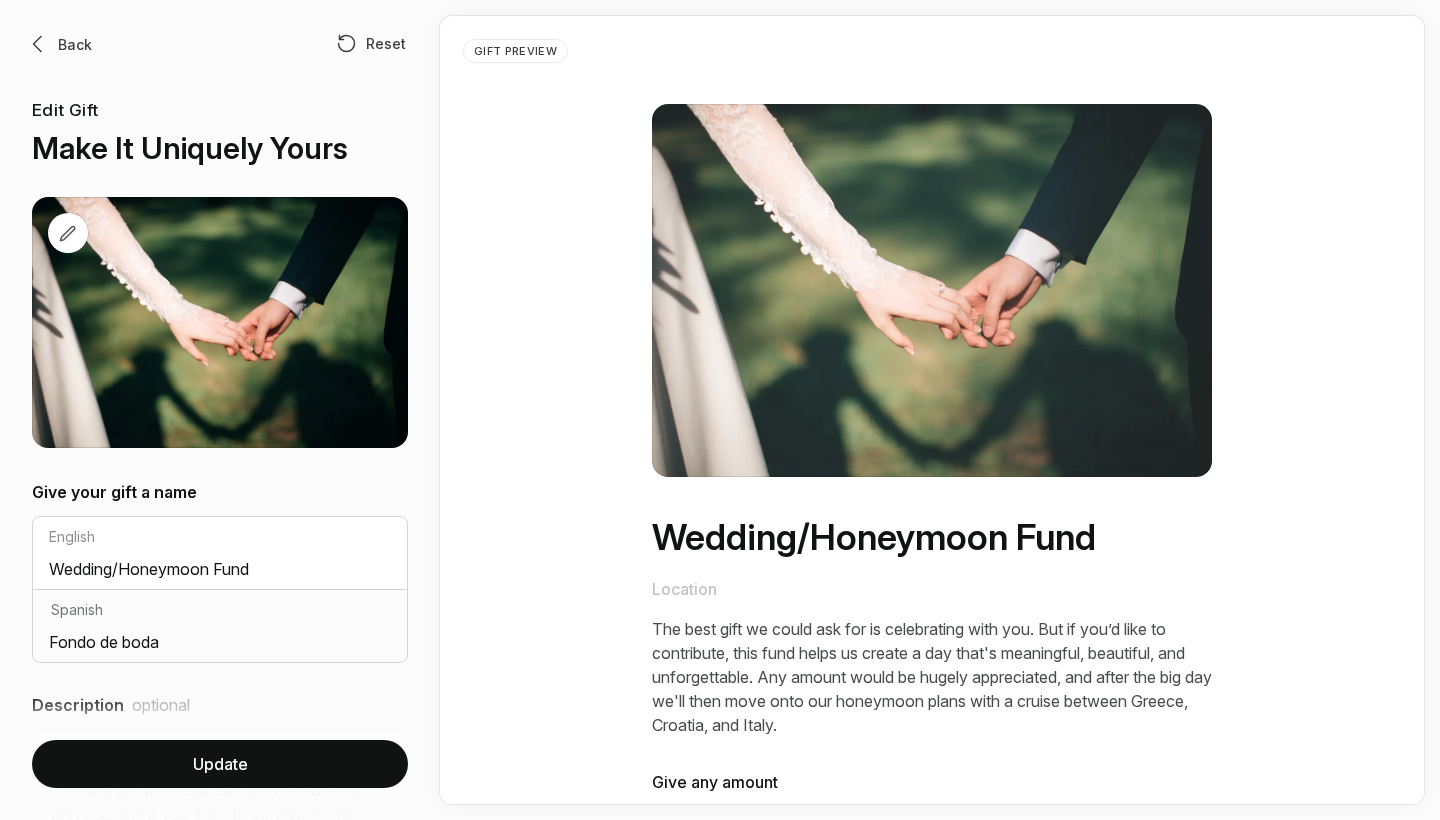 scroll, scrollTop: 0, scrollLeft: 0, axis: both 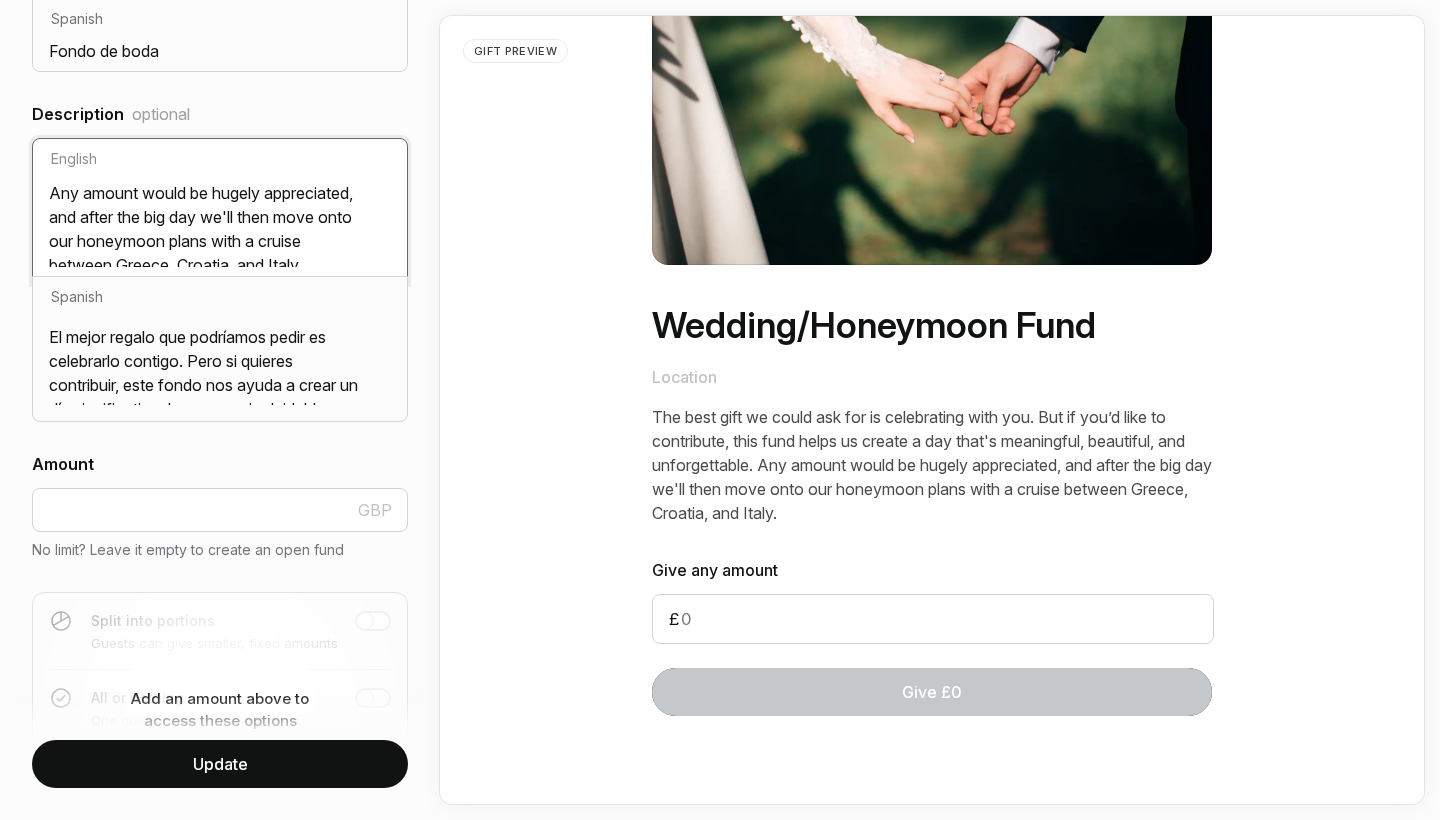 click on "The best gift we could ask for is celebrating with you. But if you’d like to contribute, this fund helps us create a day that's meaningful, beautiful, and unforgettable. Any amount would be hugely appreciated, and after the big day we'll then move onto our honeymoon plans with a cruise between Greece, Croatia, and Italy." at bounding box center (220, 223) 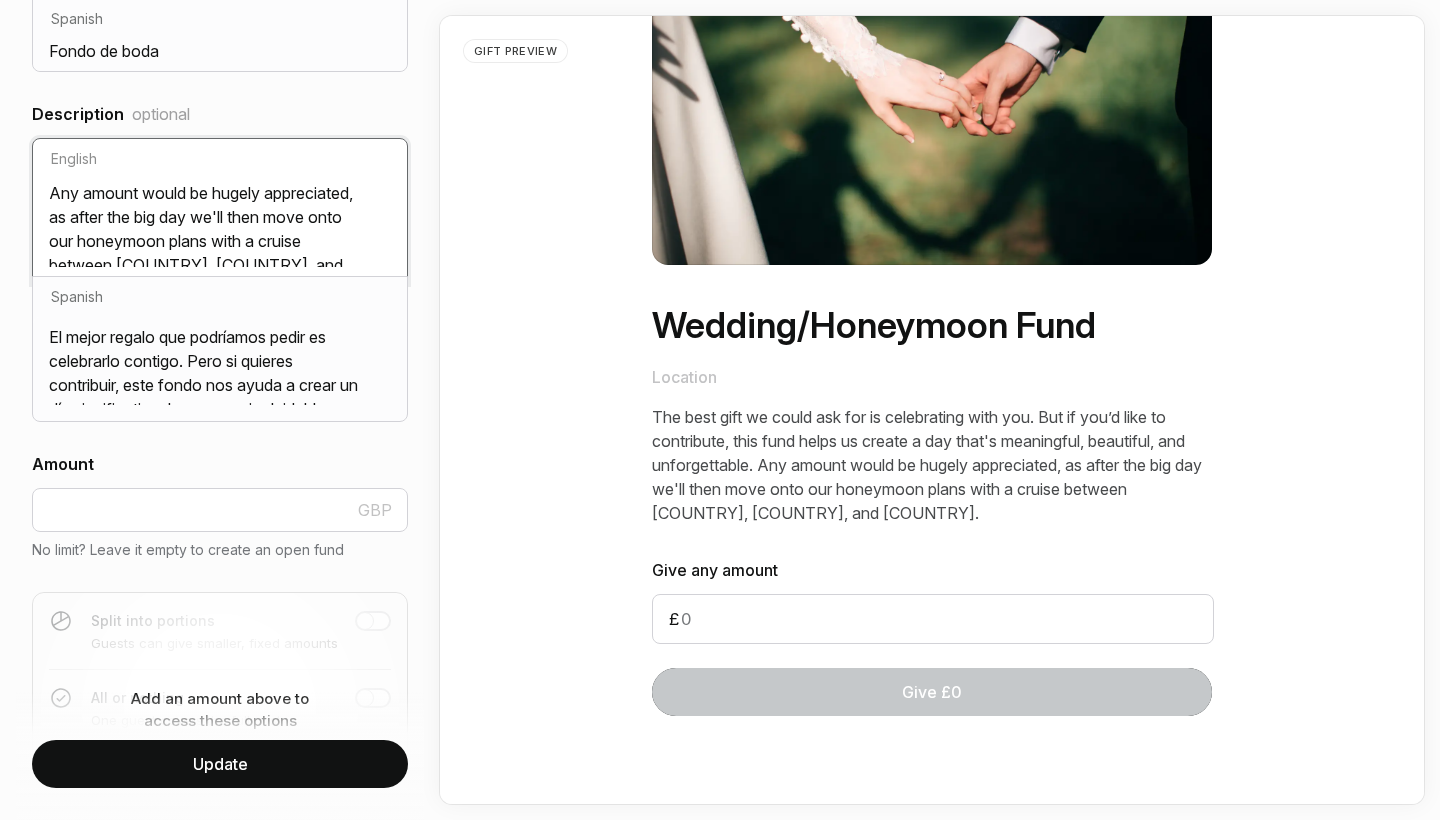 drag, startPoint x: 168, startPoint y: 235, endPoint x: 129, endPoint y: 237, distance: 39.051247 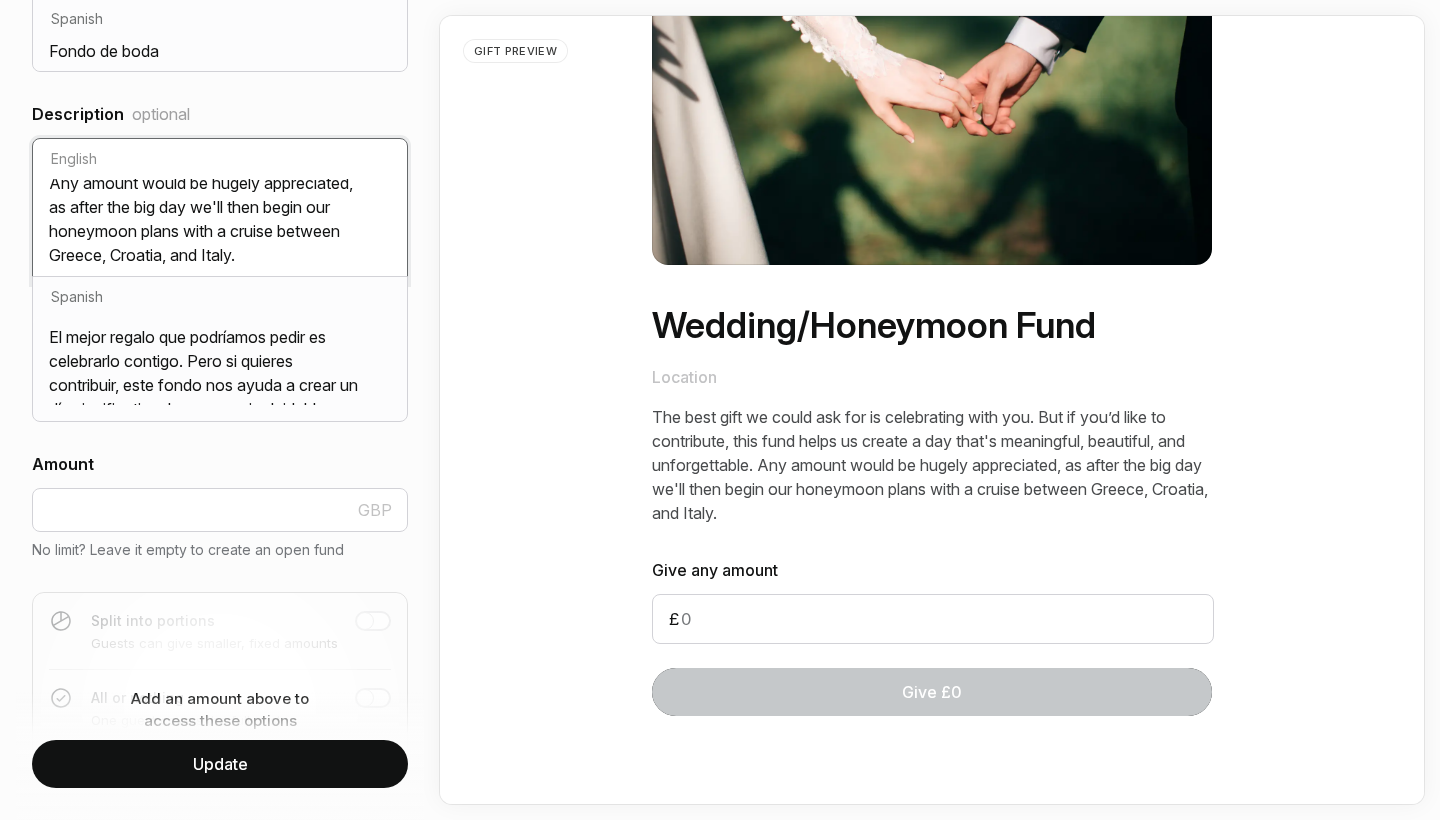 scroll, scrollTop: 136, scrollLeft: 0, axis: vertical 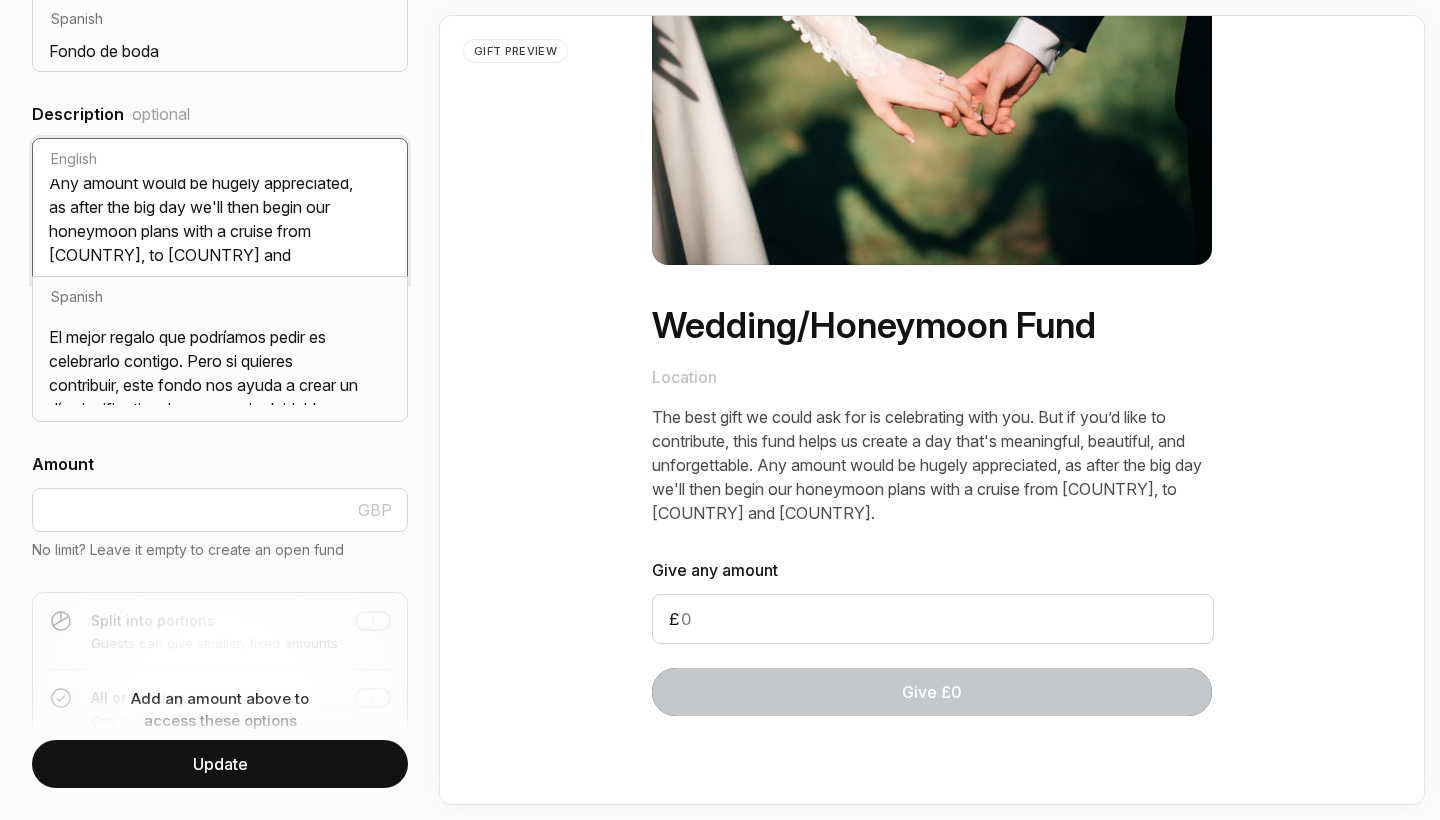 click on "The best gift we could ask for is celebrating with you. But if you’d like to contribute, this fund helps us create a day that's meaningful, beautiful, and unforgettable. Any amount would be hugely appreciated, as after the big day we'll then begin our honeymoon plans with a cruise from [COUNTRY], to [COUNTRY] and [COUNTRY]." at bounding box center [220, 223] 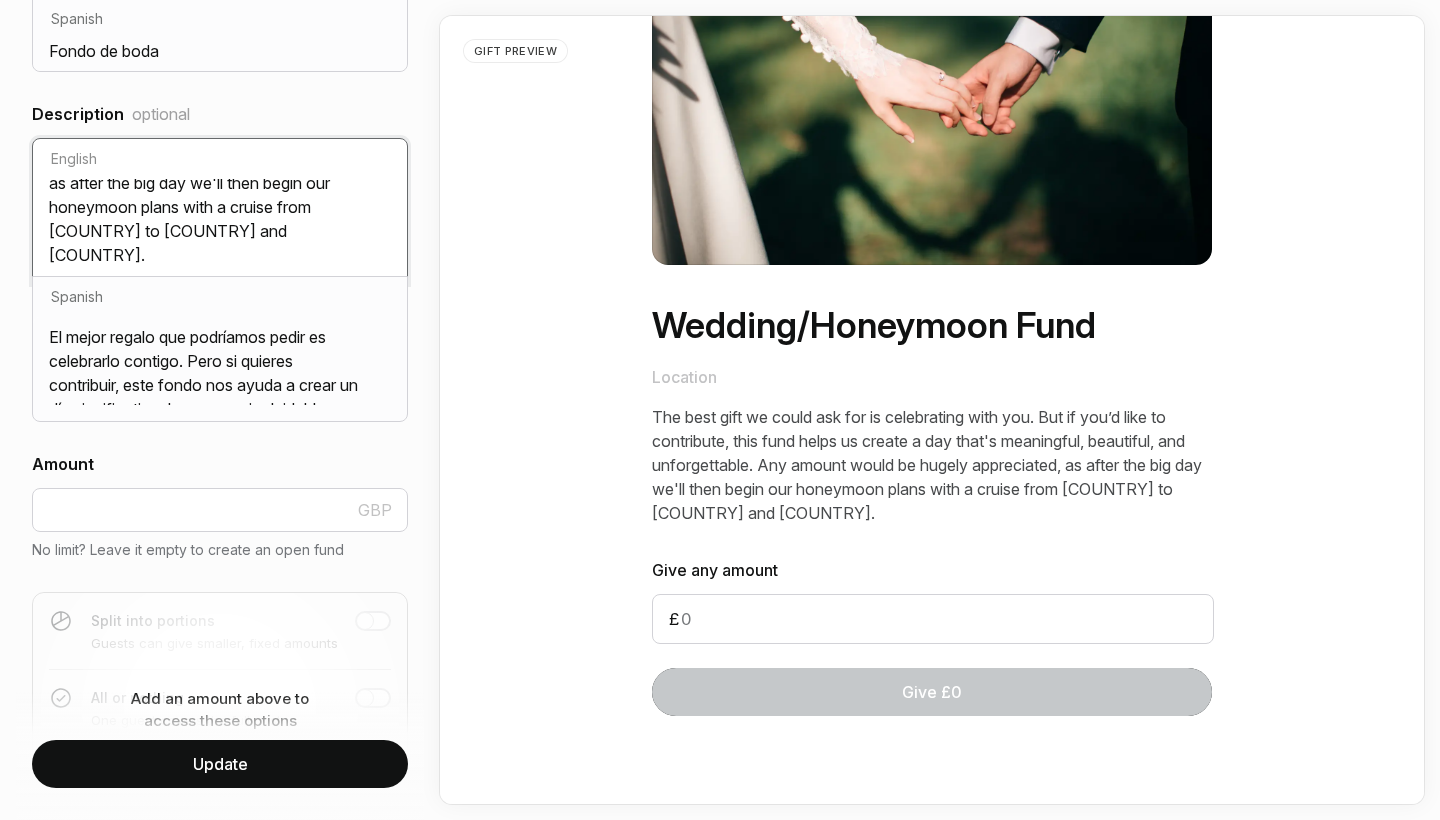 scroll, scrollTop: 136, scrollLeft: 0, axis: vertical 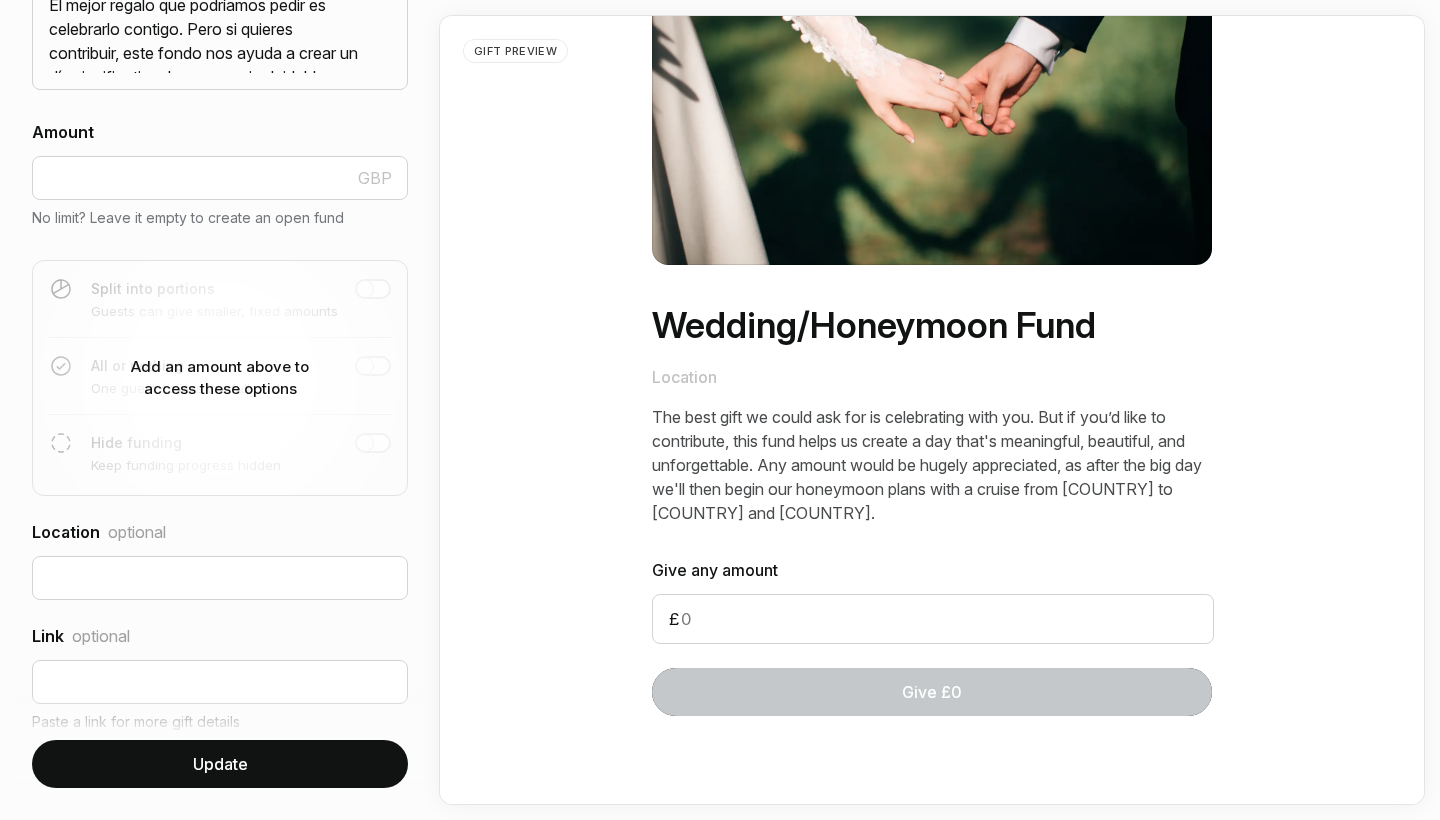 type on "The best gift we could ask for is celebrating with you. But if you’d like to contribute, this fund helps us create a day that's meaningful, beautiful, and unforgettable. Any amount would be hugely appreciated, as after the big day we'll then begin our honeymoon plans with a cruise from [COUNTRY] to [COUNTRY] and [COUNTRY]." 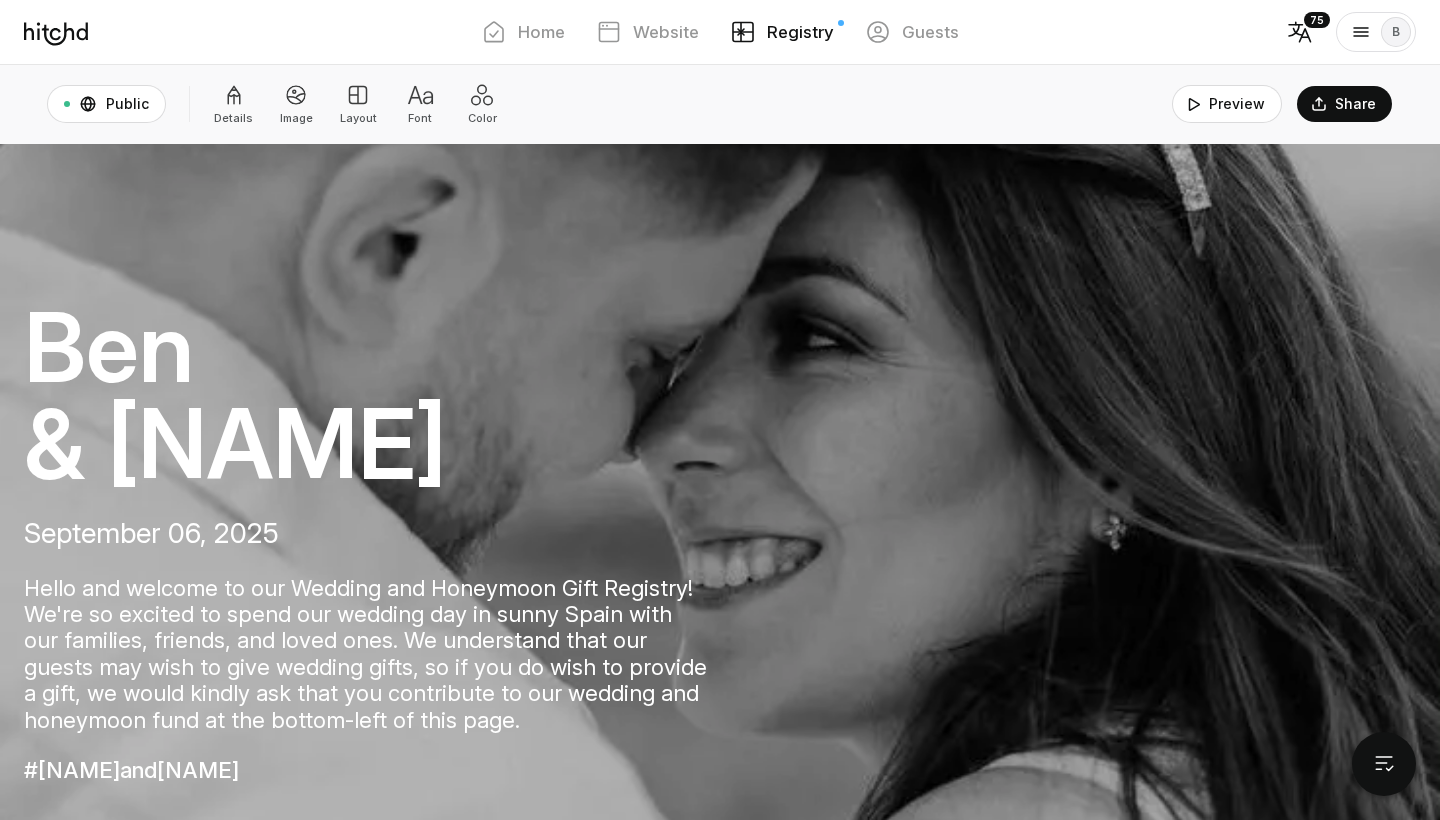scroll, scrollTop: 0, scrollLeft: 0, axis: both 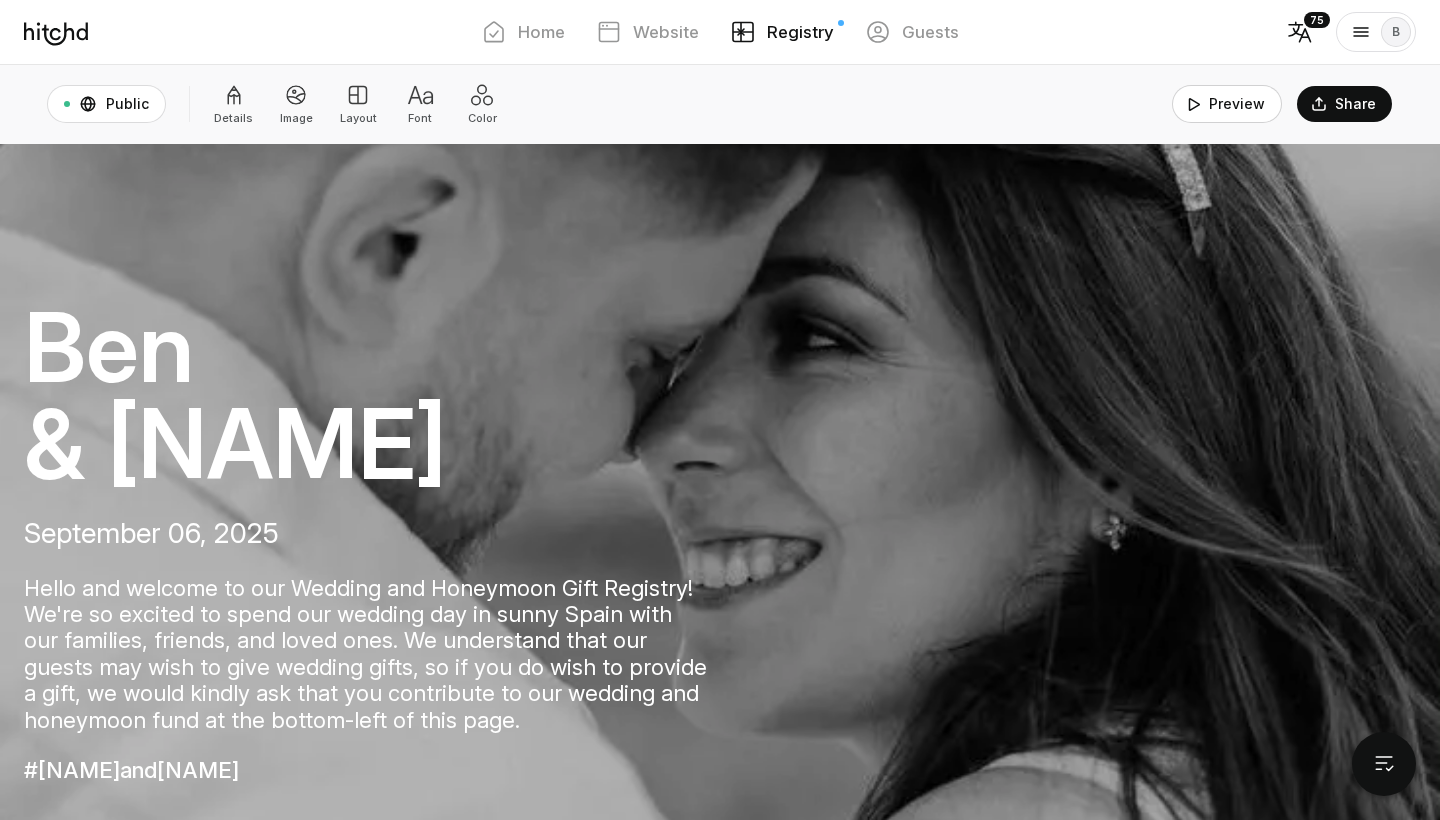 click on "Preview" at bounding box center [1227, 104] 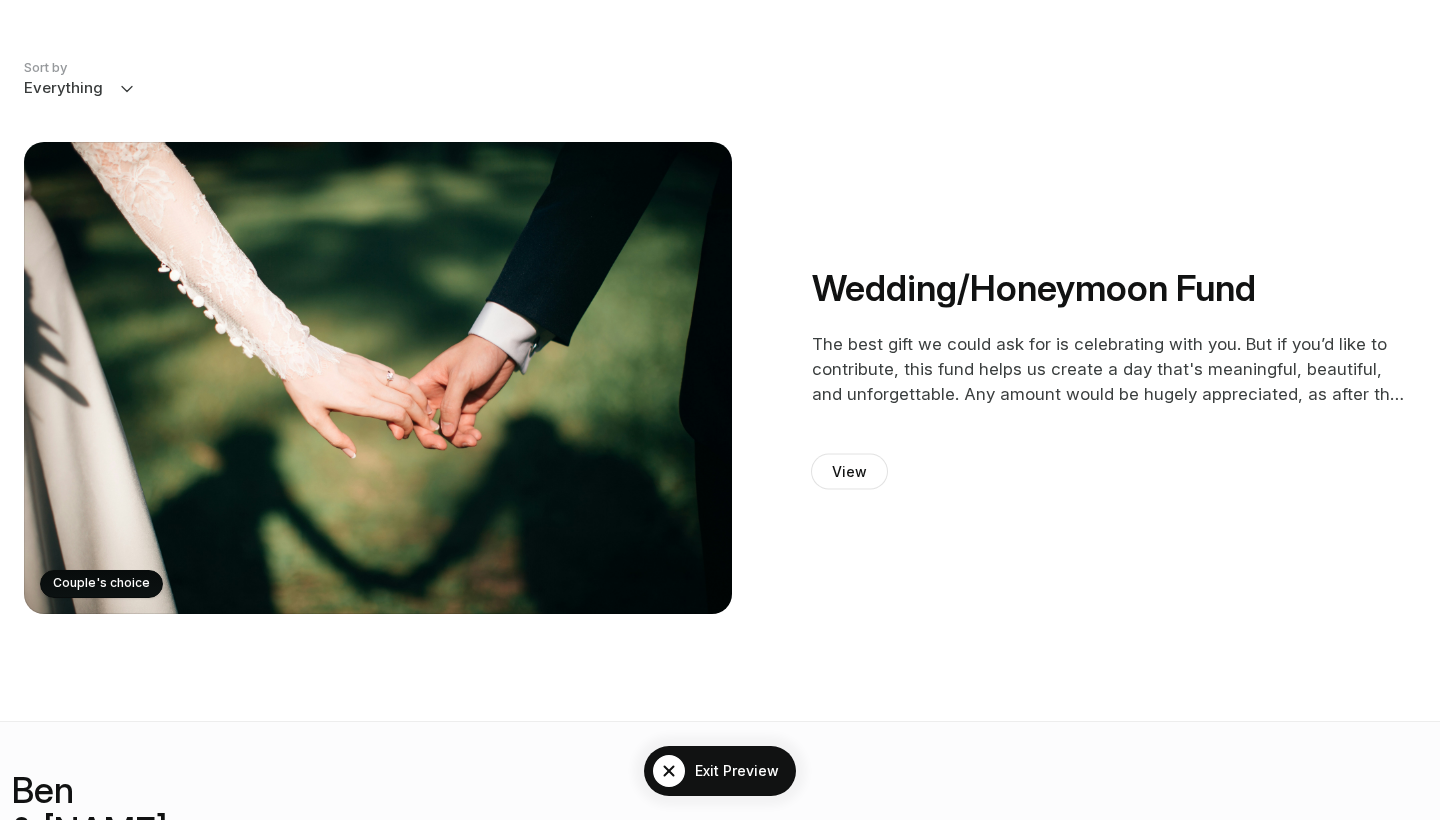 scroll, scrollTop: 990, scrollLeft: 0, axis: vertical 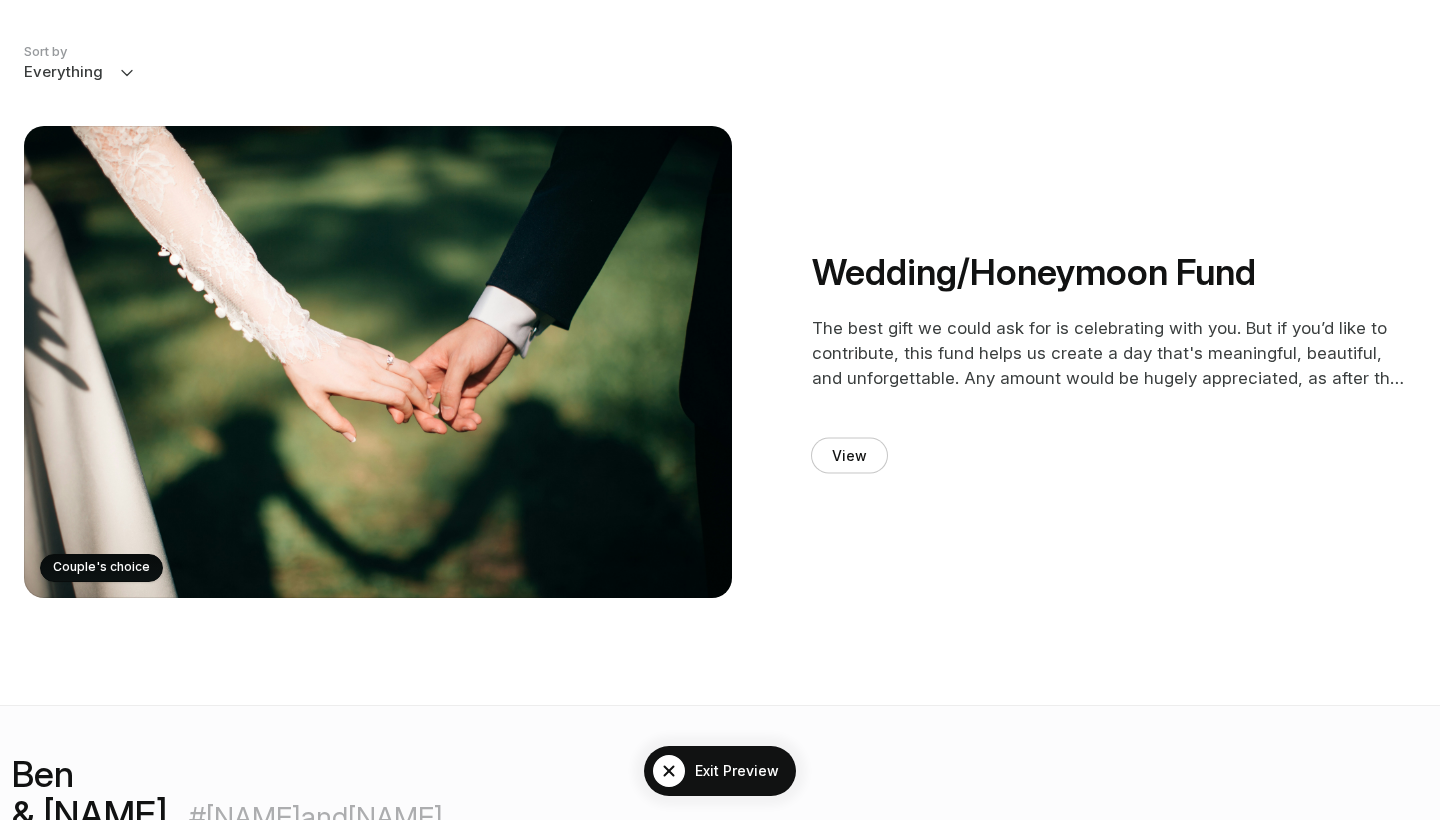 click on "View" at bounding box center [849, 456] 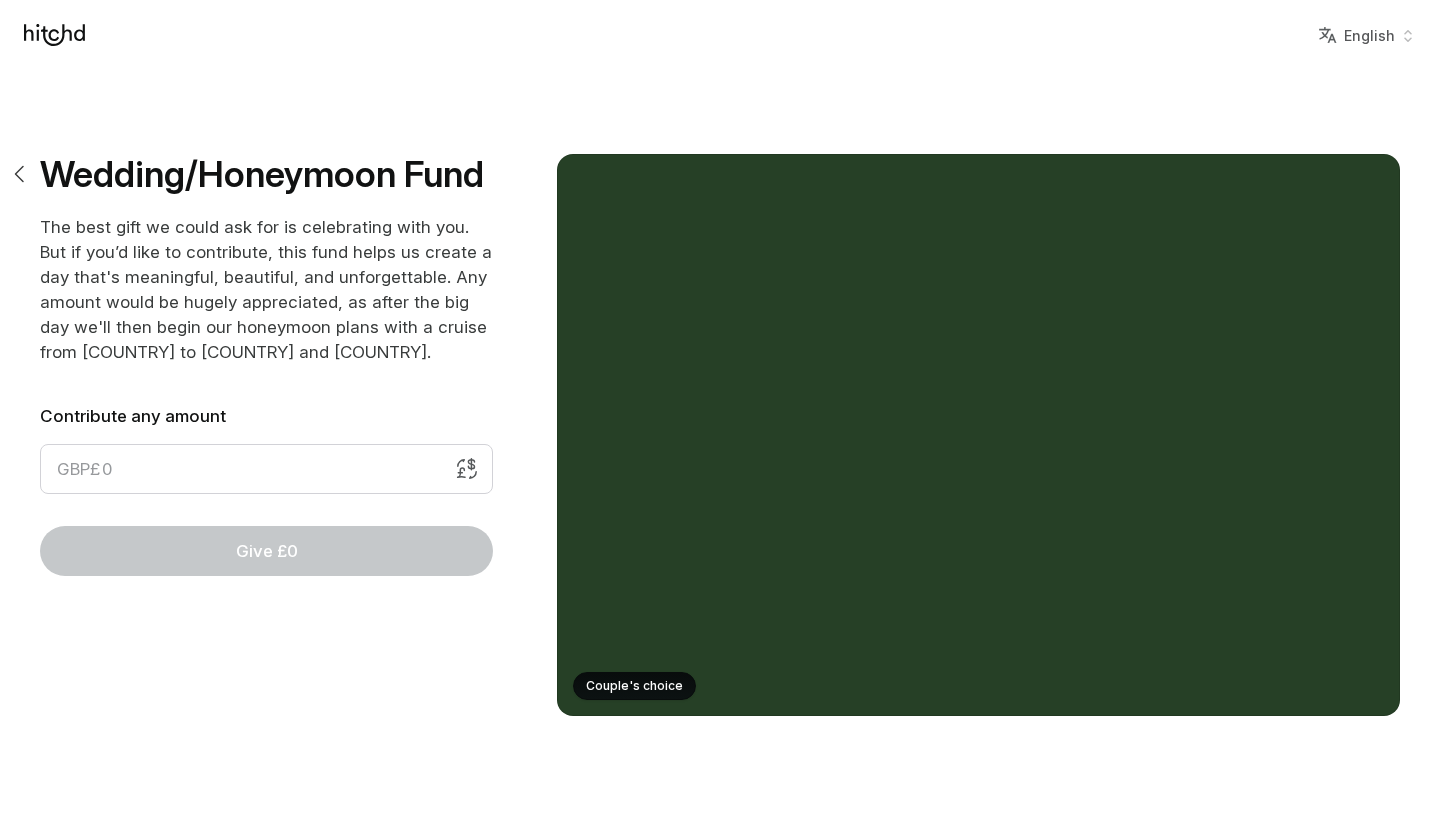 scroll, scrollTop: 0, scrollLeft: 0, axis: both 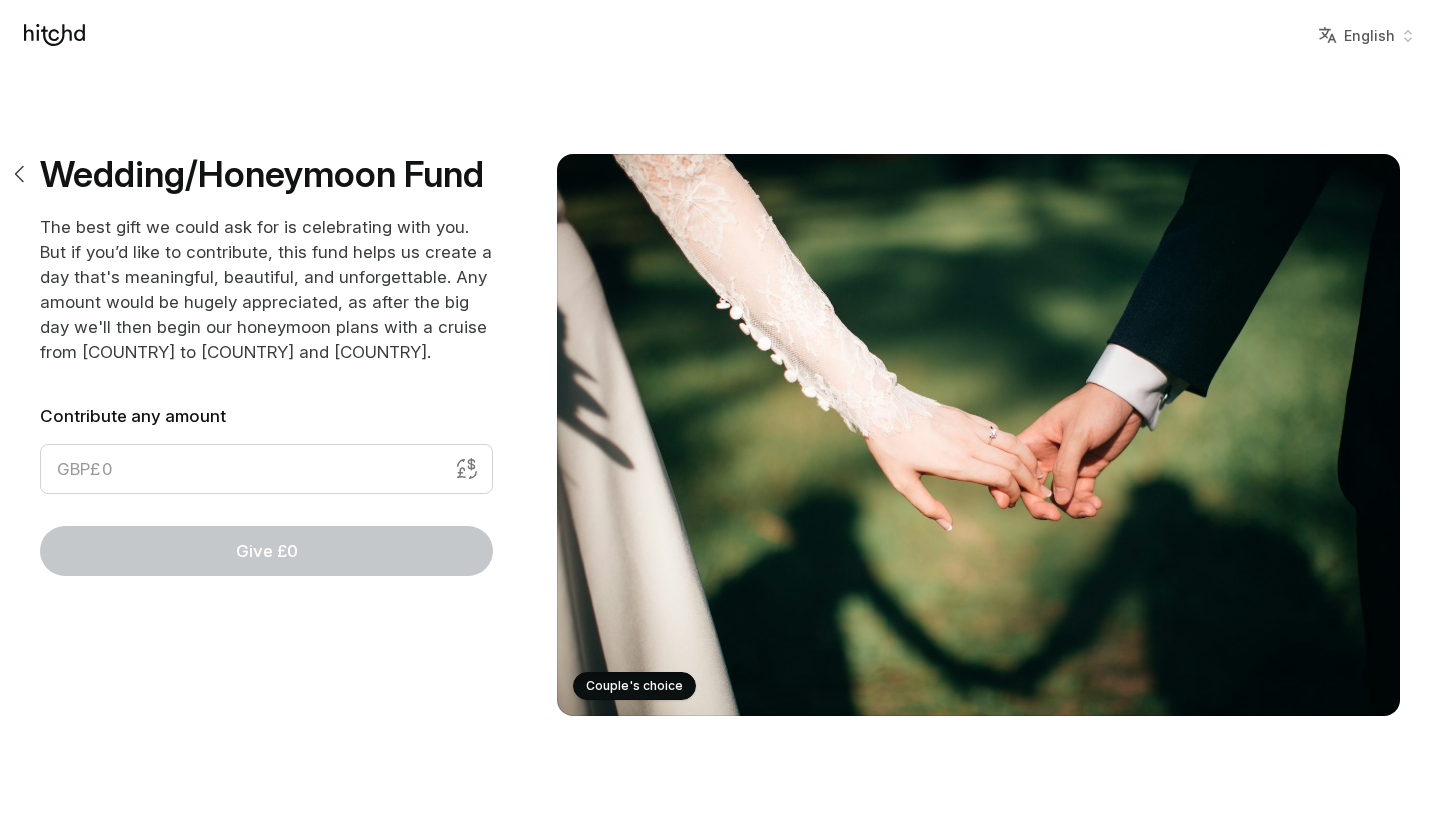 click at bounding box center (472, 464) 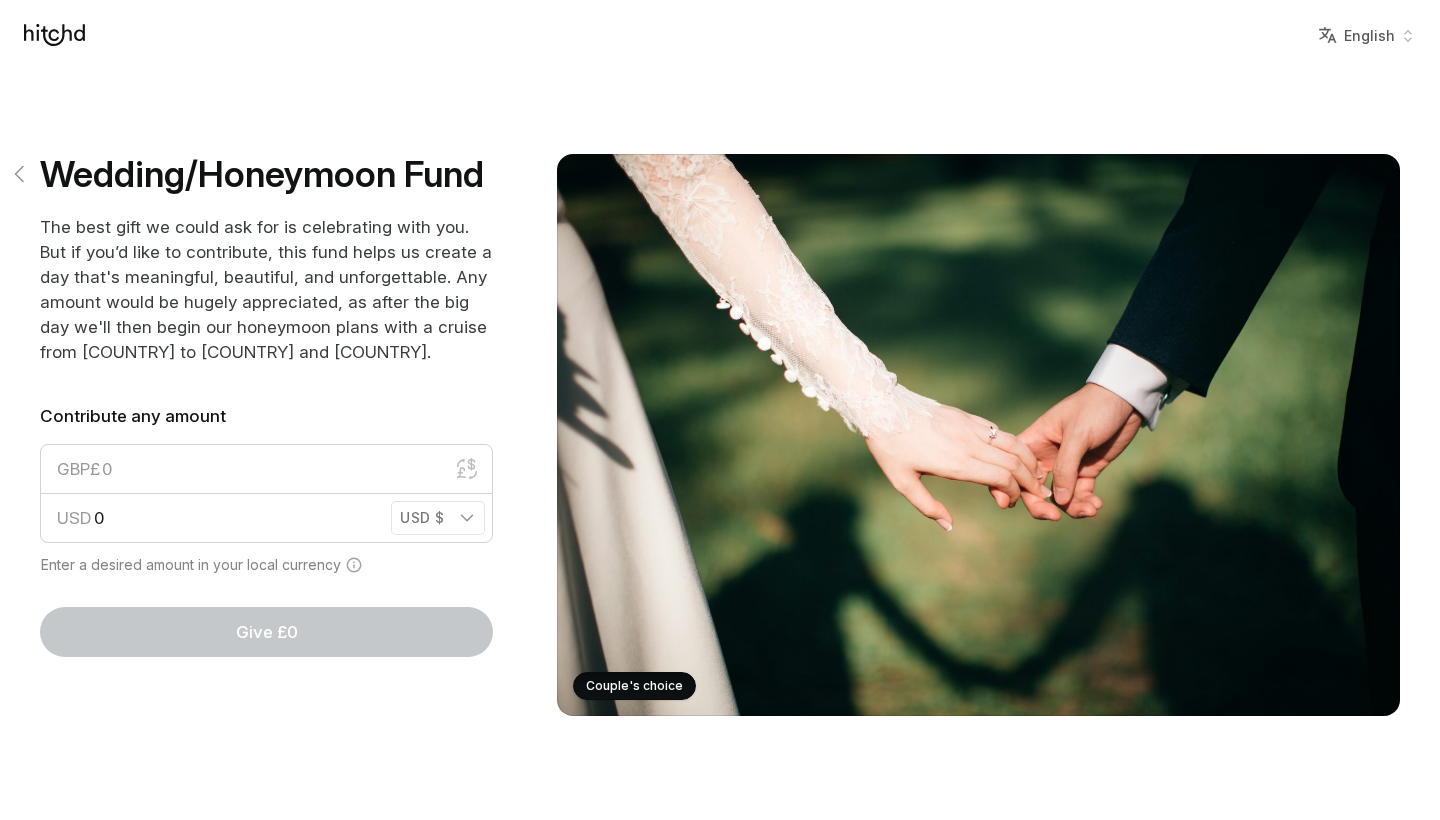 click at bounding box center [20, 174] 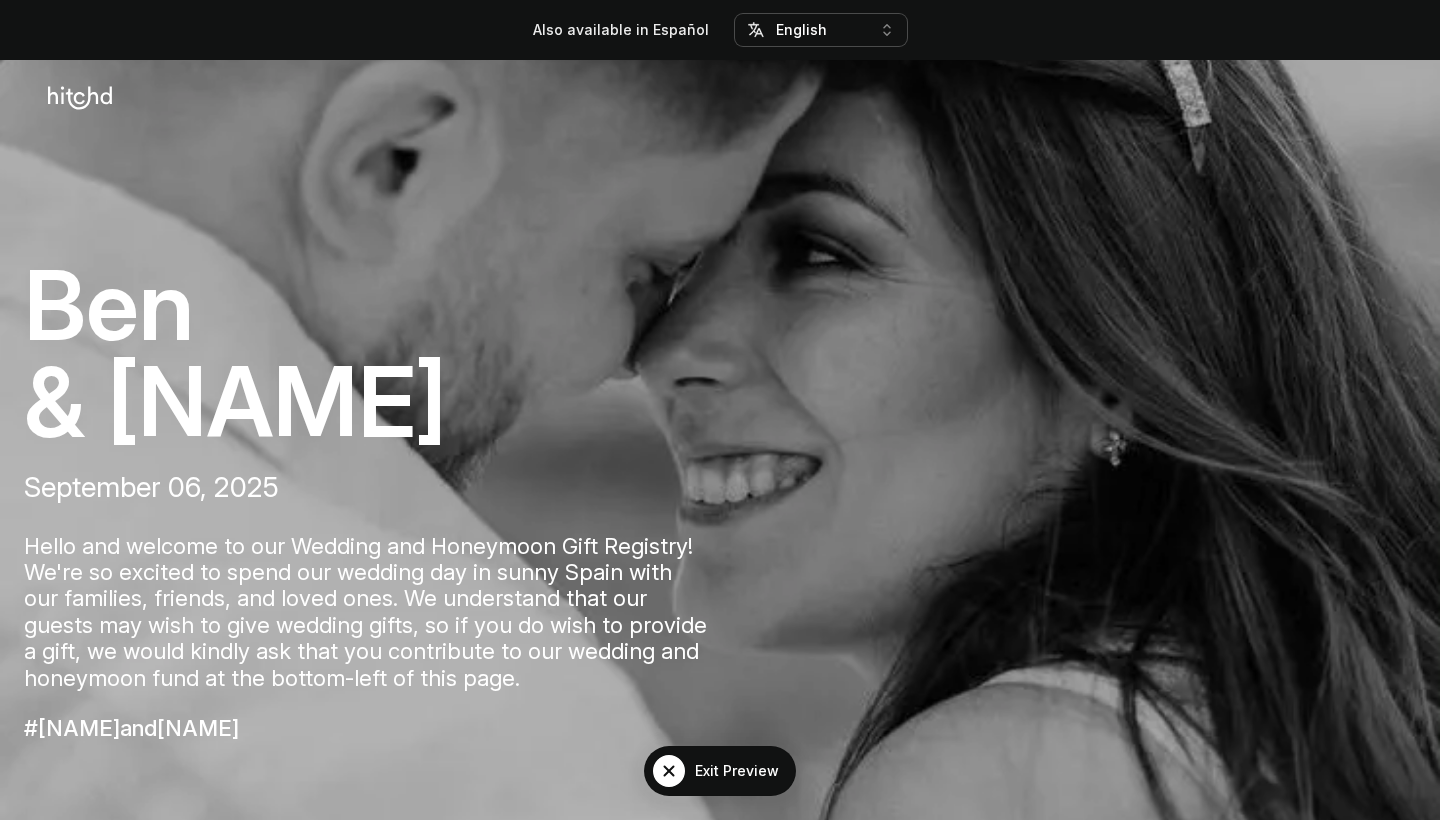scroll, scrollTop: 0, scrollLeft: 0, axis: both 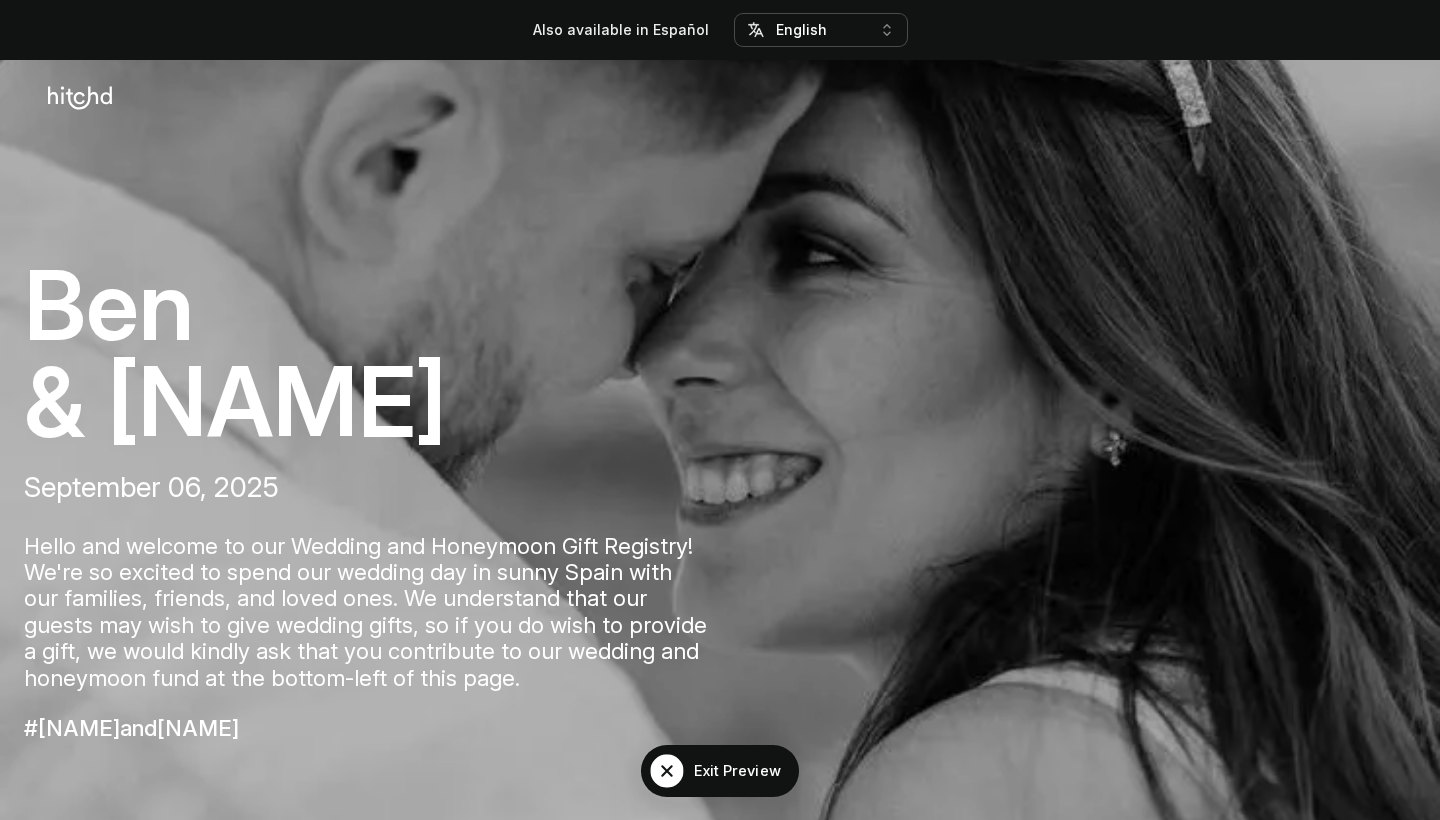click at bounding box center (666, 770) 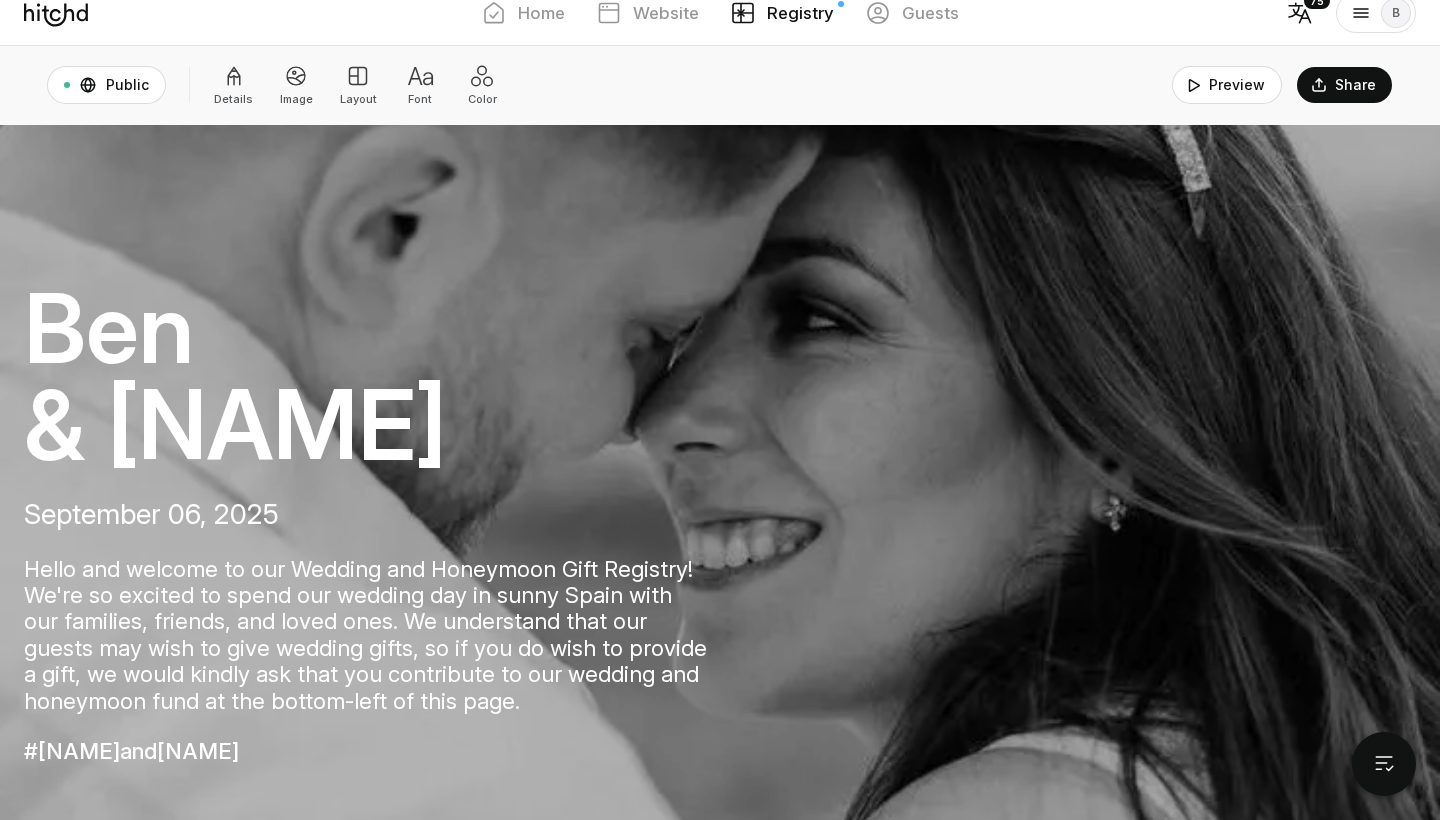 scroll, scrollTop: 15, scrollLeft: 0, axis: vertical 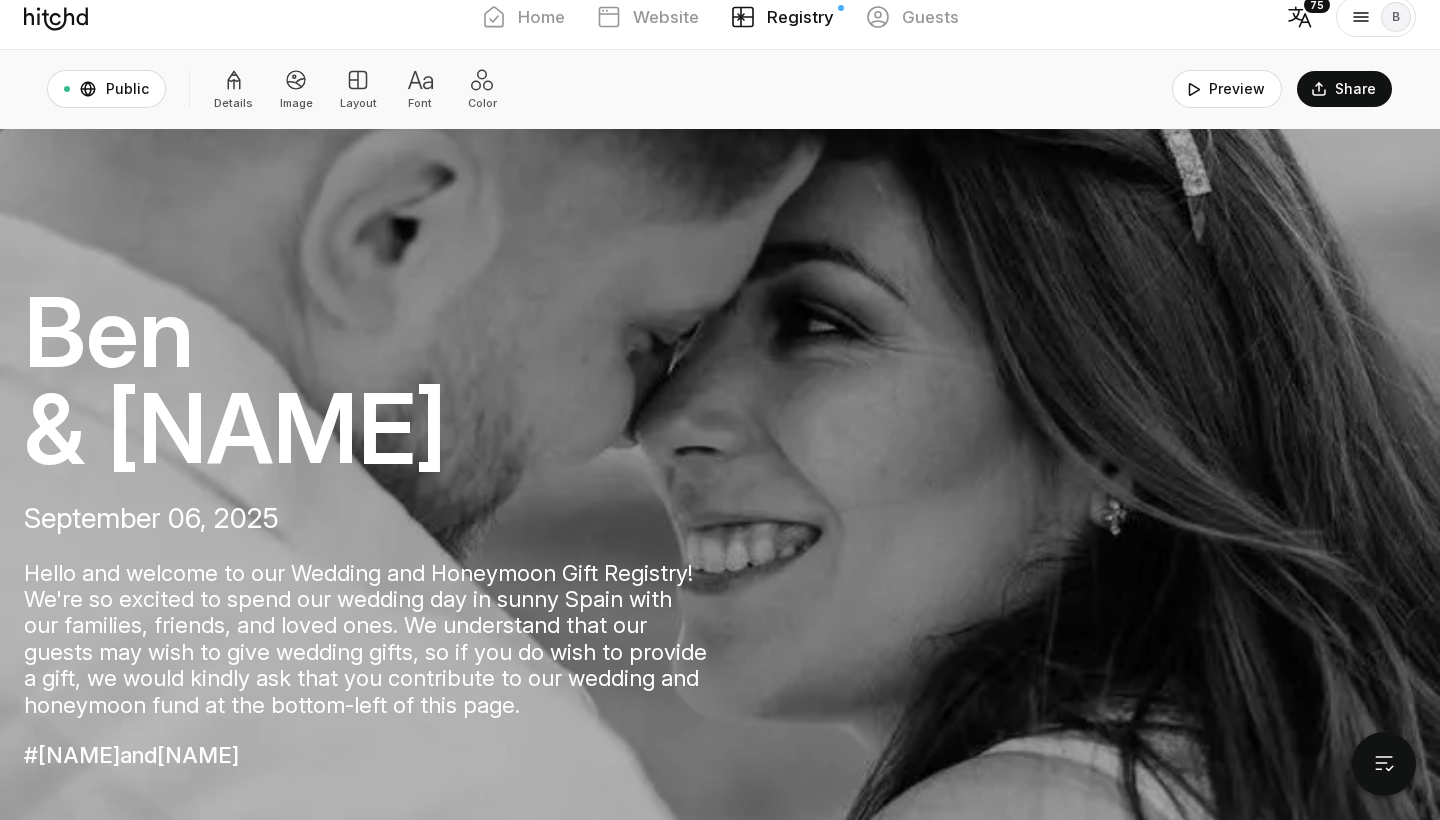 click at bounding box center (234, 80) 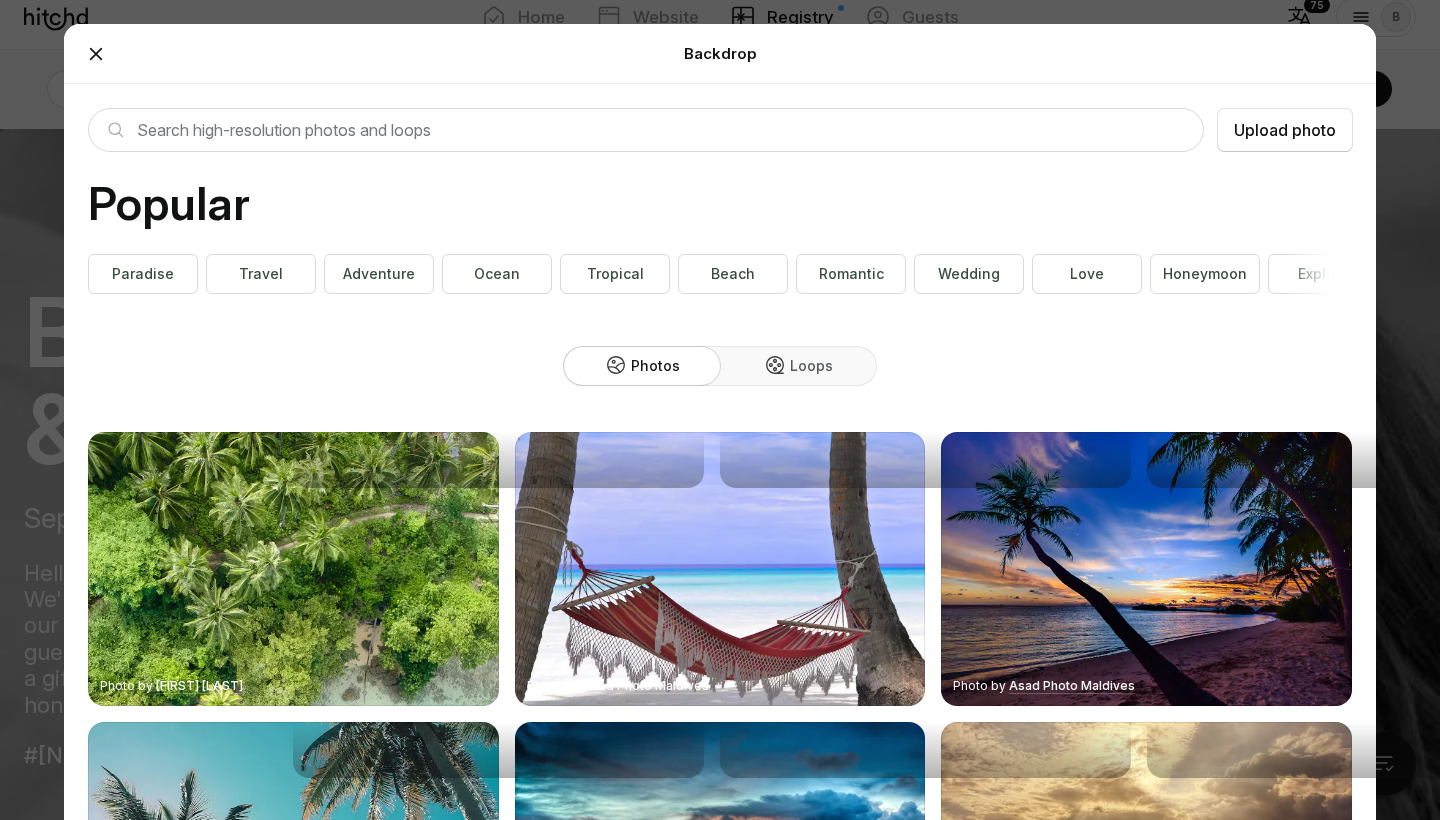 scroll, scrollTop: 0, scrollLeft: 0, axis: both 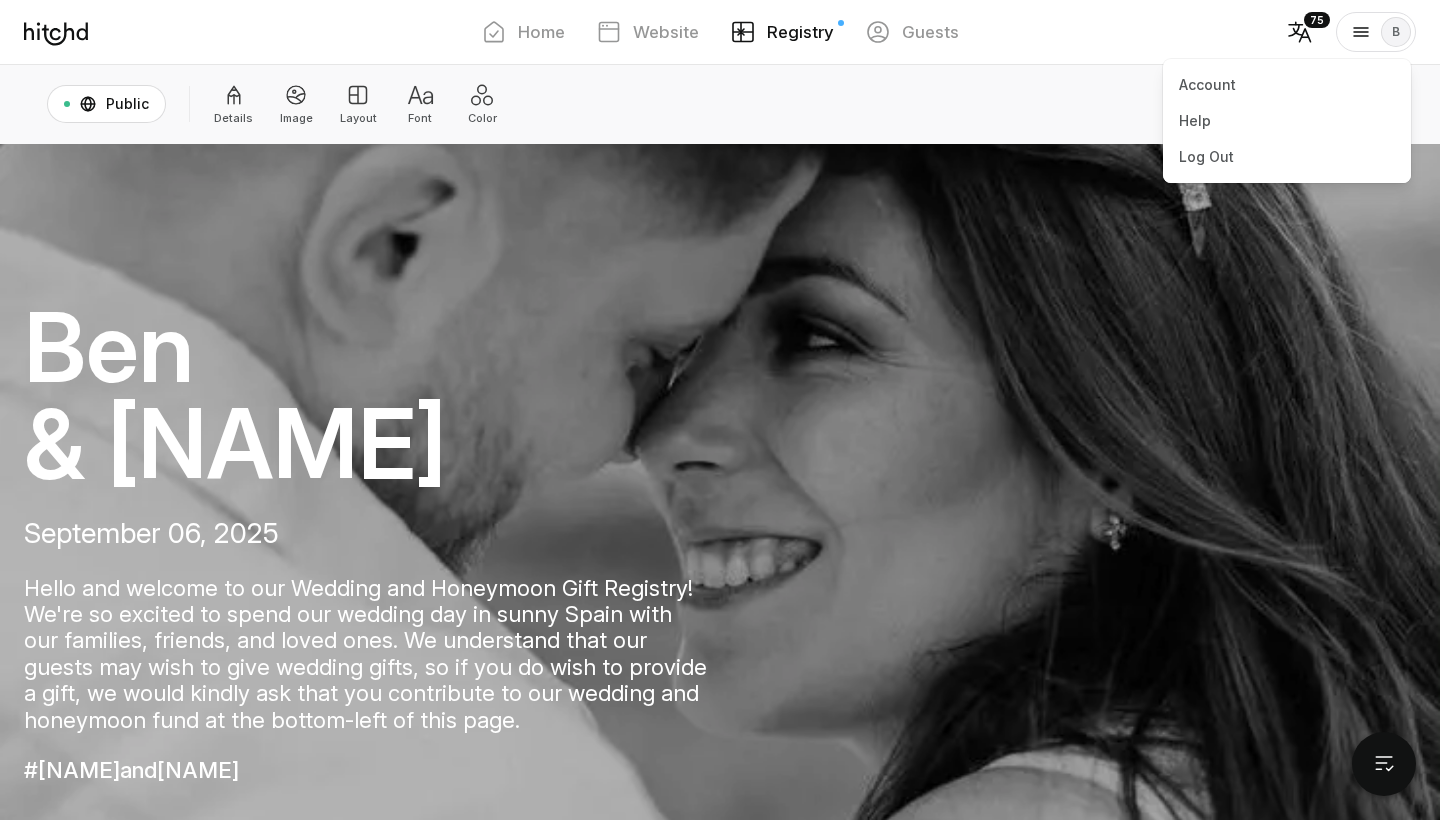 click at bounding box center (1361, 32) 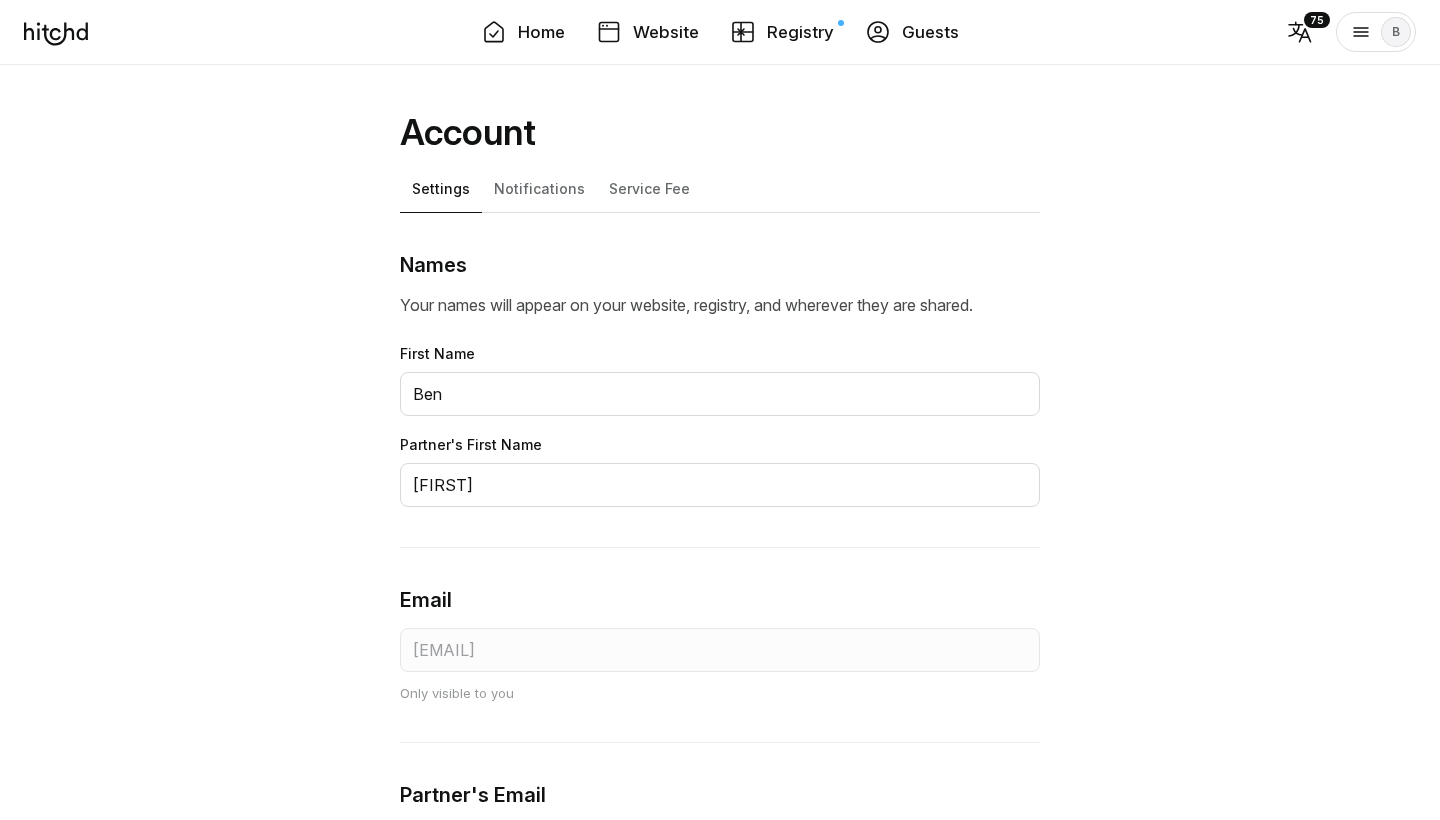 scroll, scrollTop: 0, scrollLeft: 0, axis: both 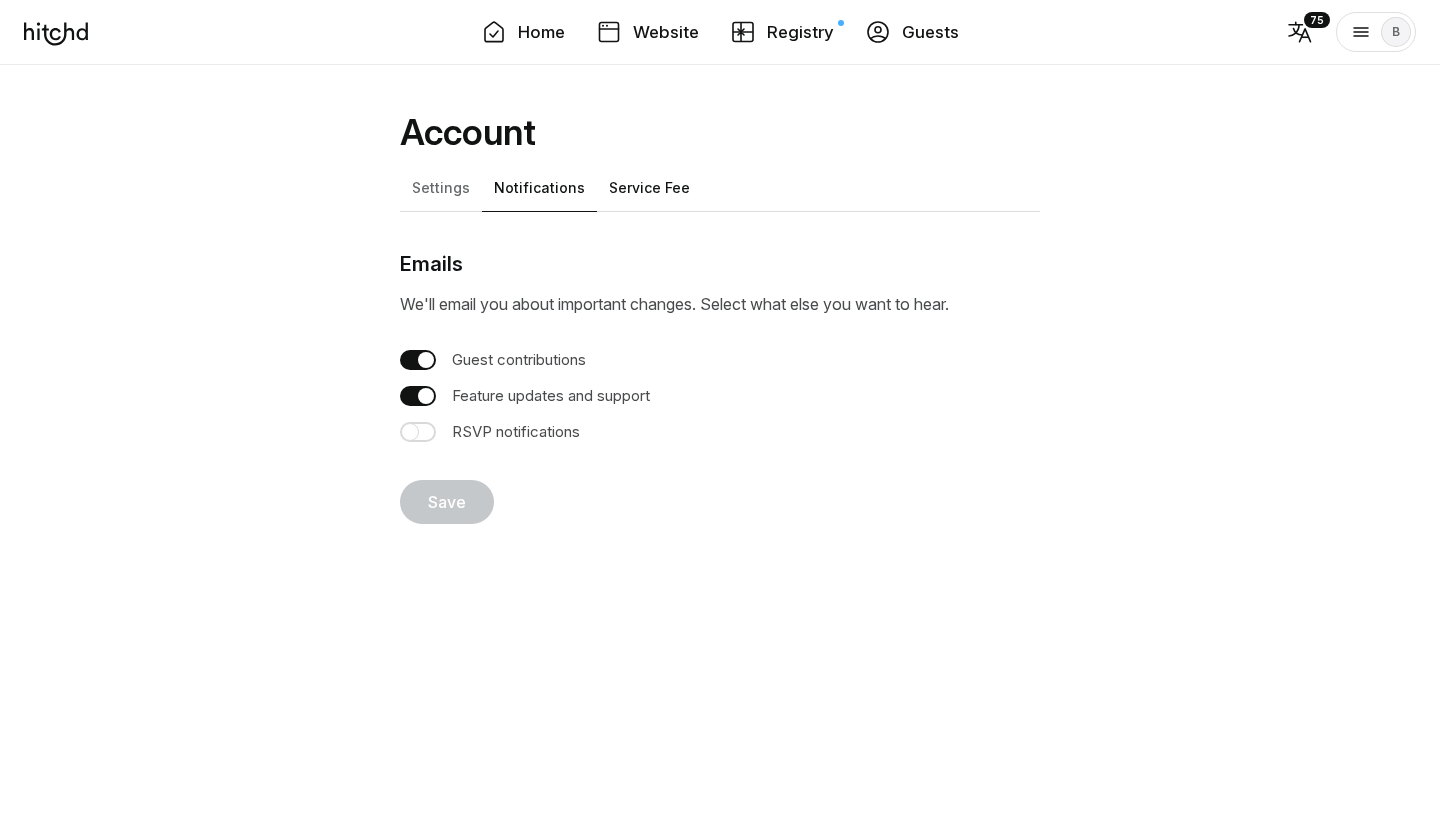 click on "Service Fee" at bounding box center (649, 184) 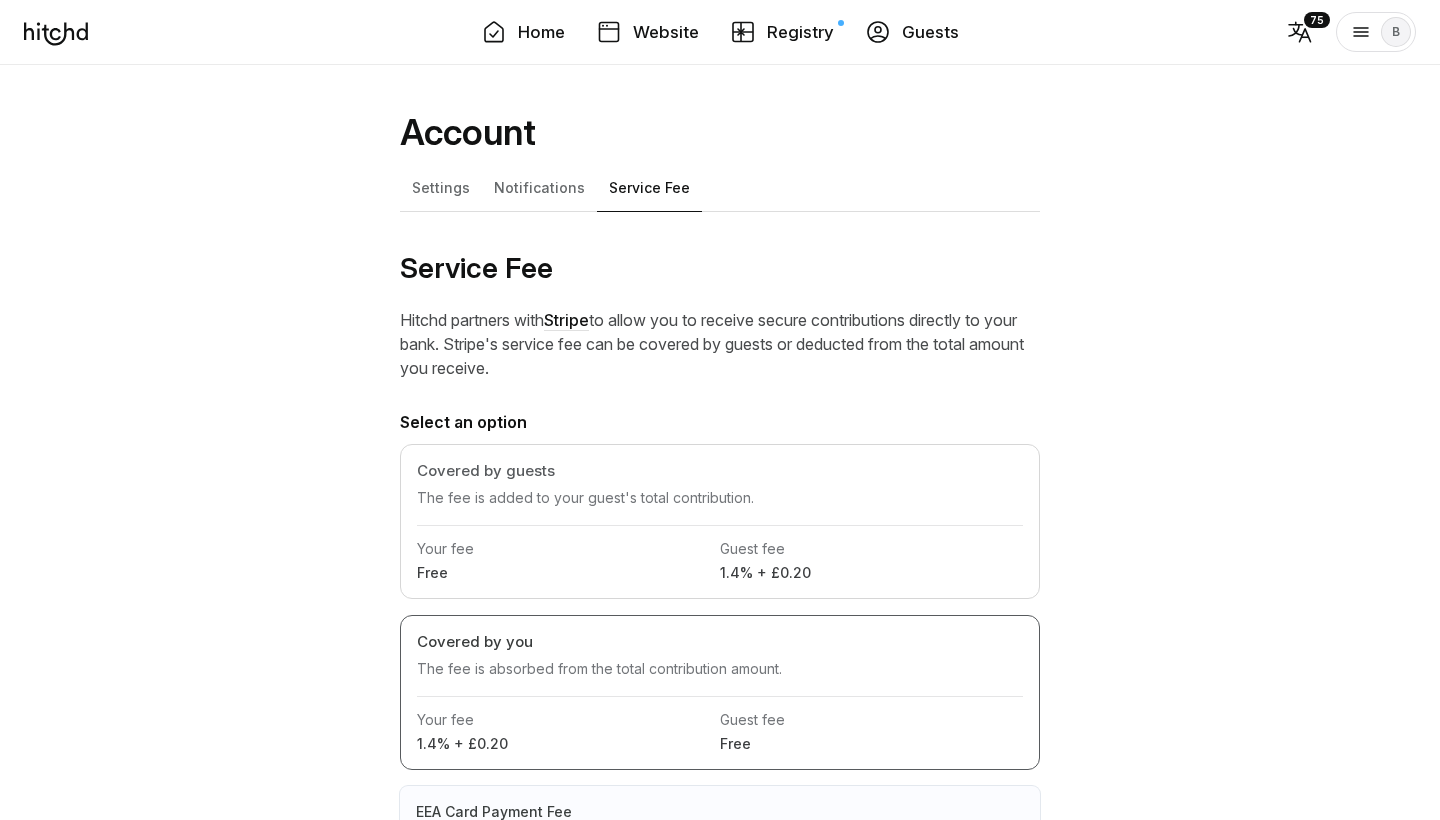 scroll, scrollTop: 0, scrollLeft: 0, axis: both 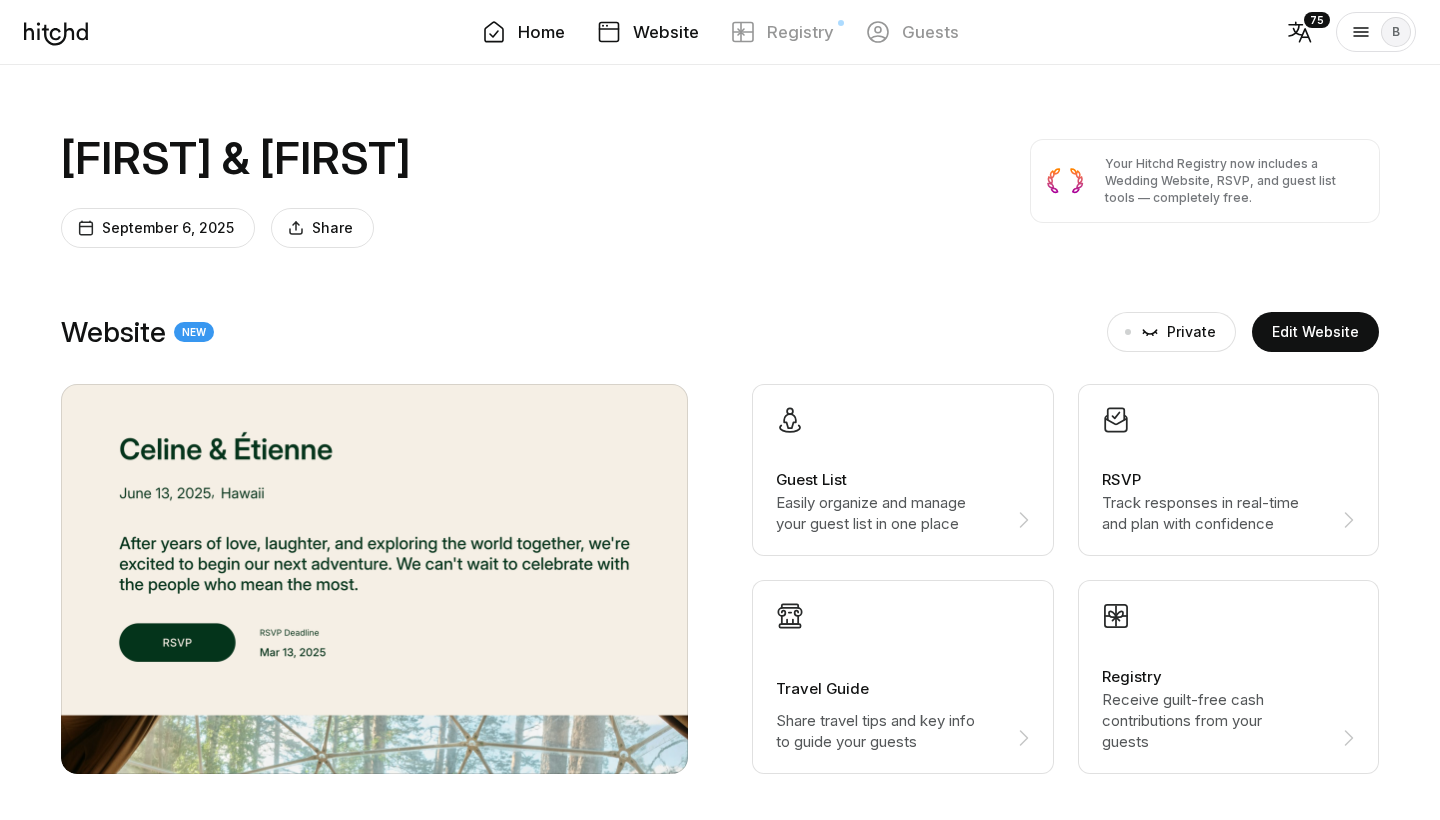 click on "Website" at bounding box center (666, 32) 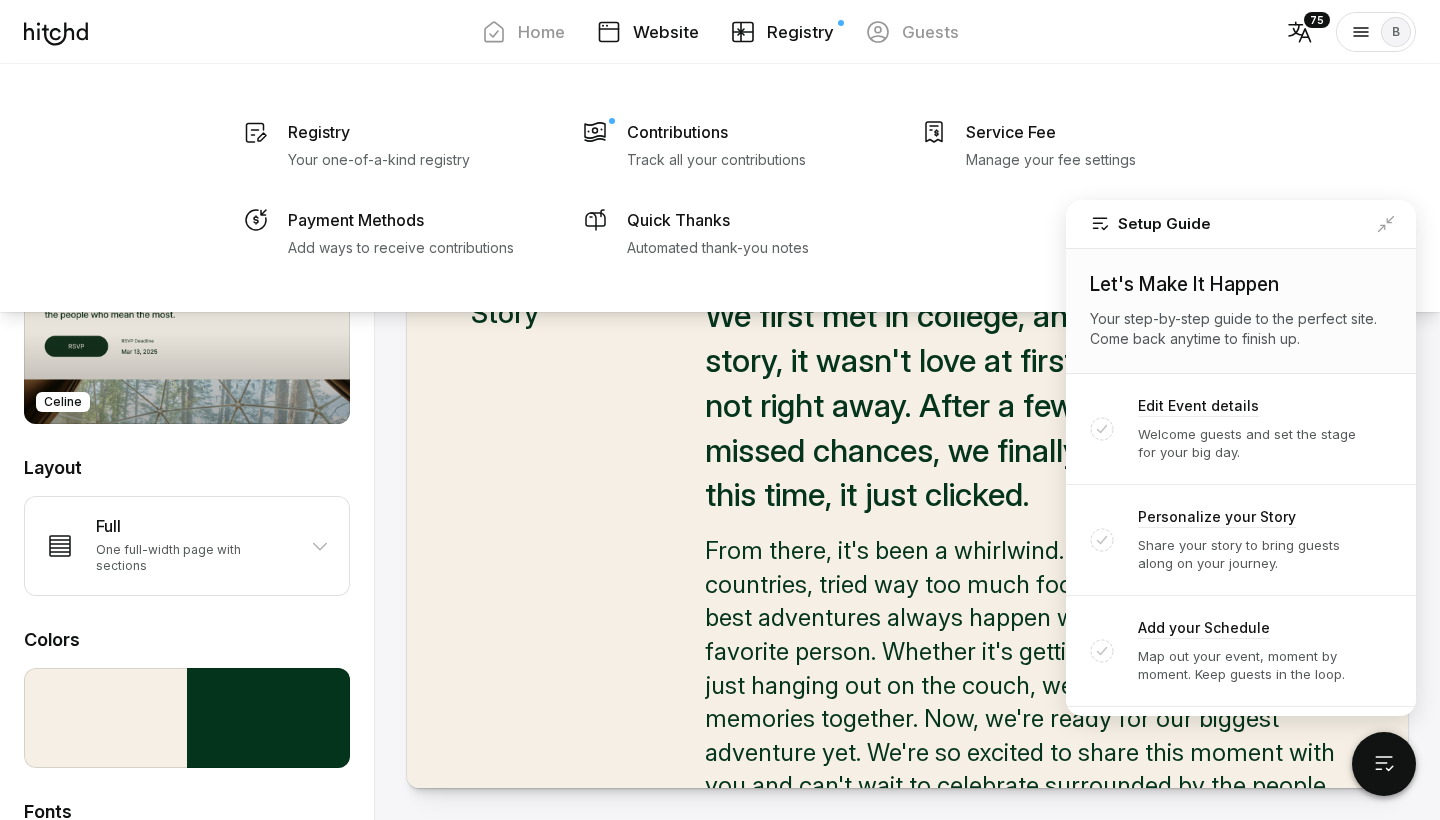 click on "Registry" at bounding box center (800, 32) 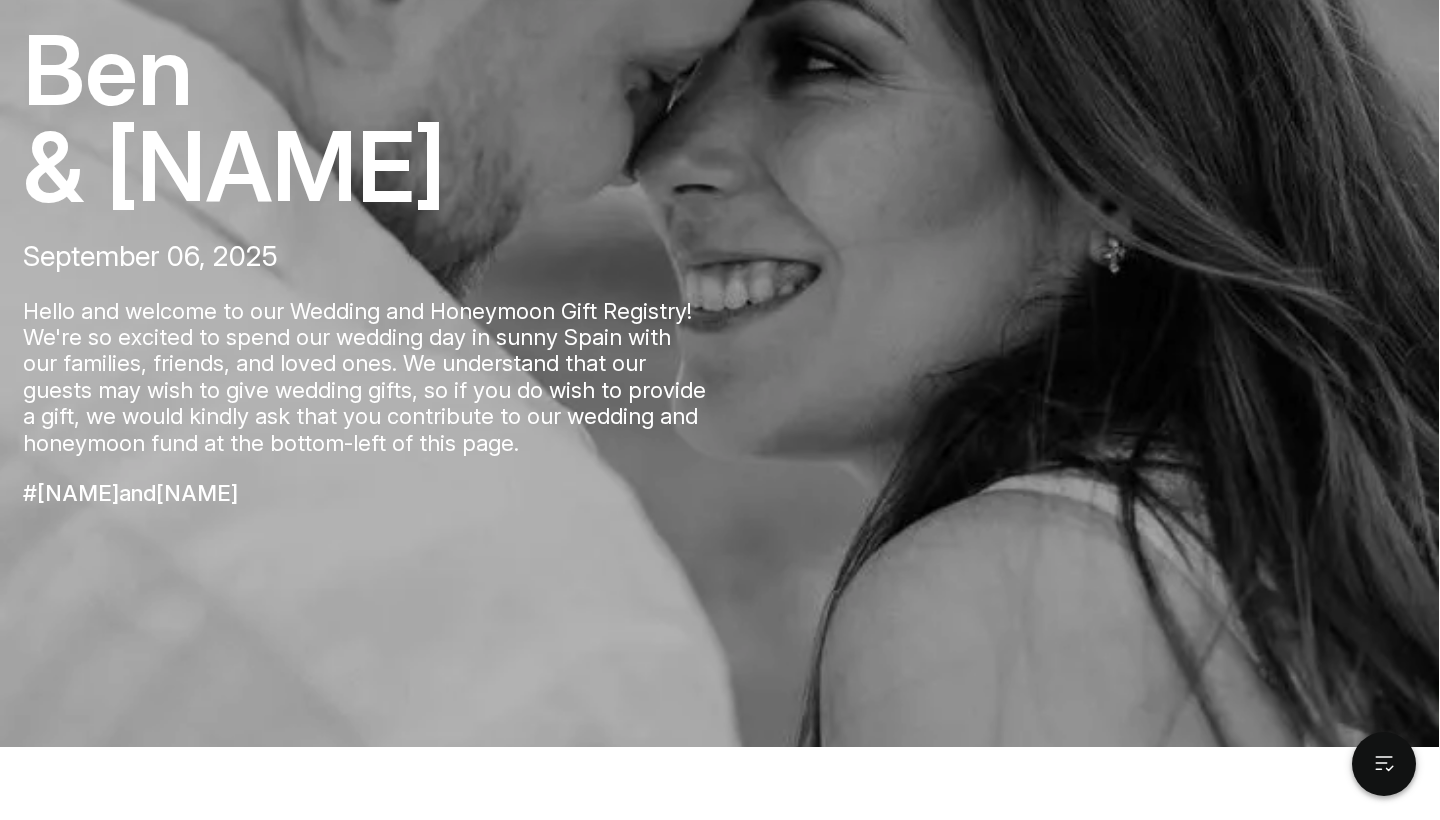 scroll, scrollTop: 277, scrollLeft: 0, axis: vertical 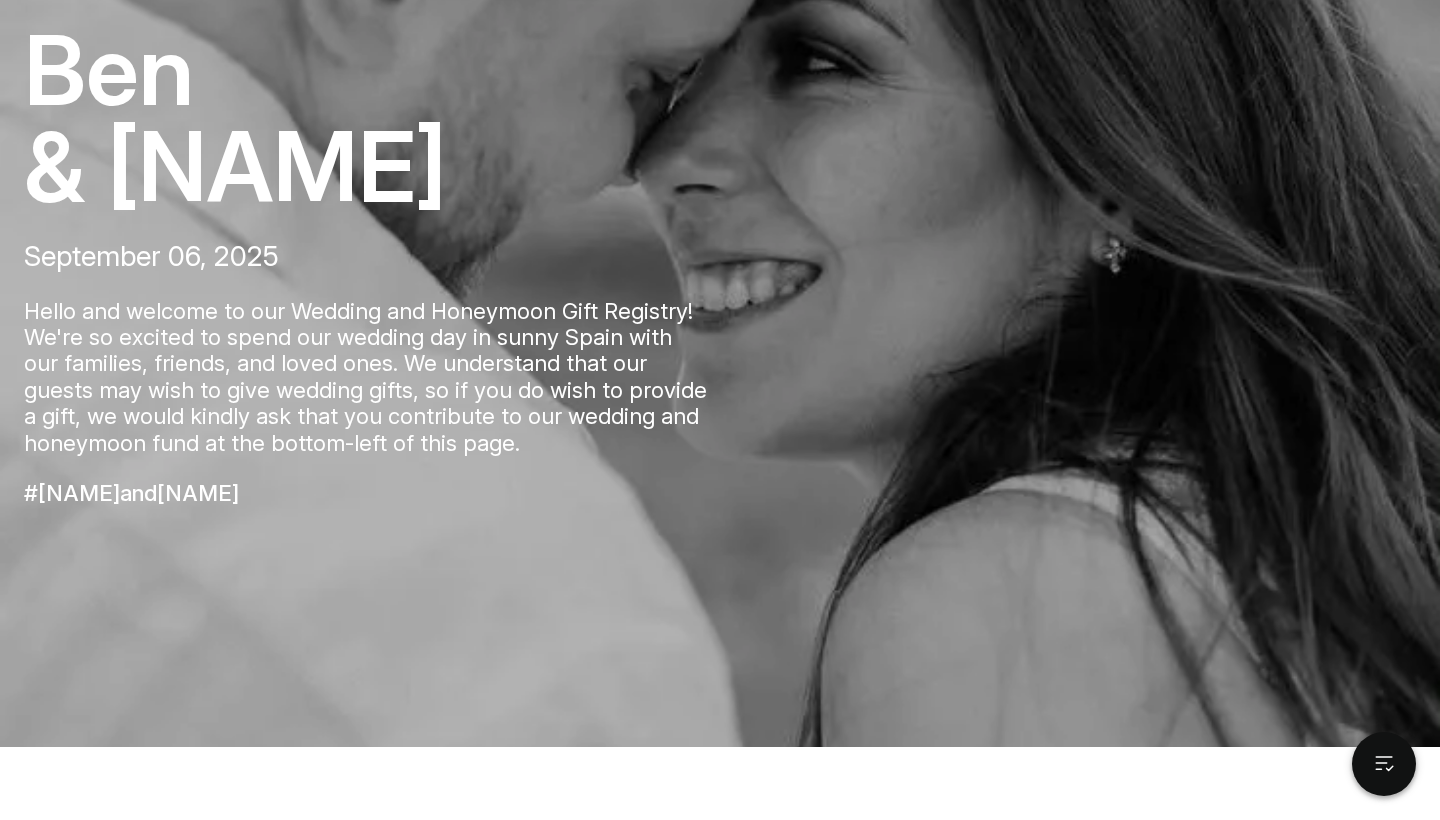 click on "Hello and welcome to our Wedding and Honeymoon Gift Registry! We're so excited to spend our wedding day in sunny Spain with our families, friends, and loved ones. We understand that our guests may wish to give wedding gifts, so if you do wish to provide a gift, we would kindly ask that you contribute to our wedding and honeymoon fund at the bottom-left of this page." at bounding box center [366, 369] 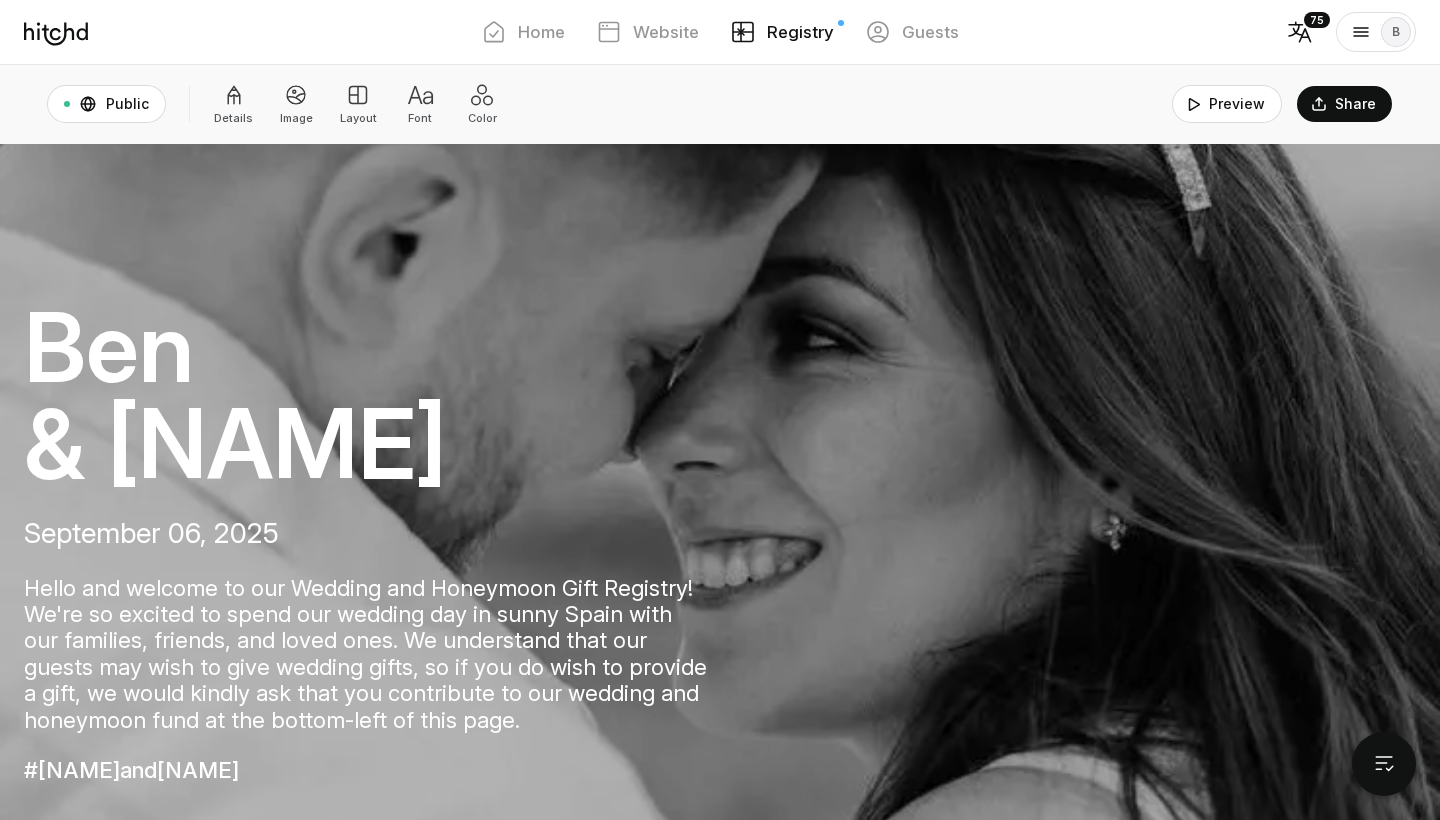 scroll, scrollTop: 0, scrollLeft: 0, axis: both 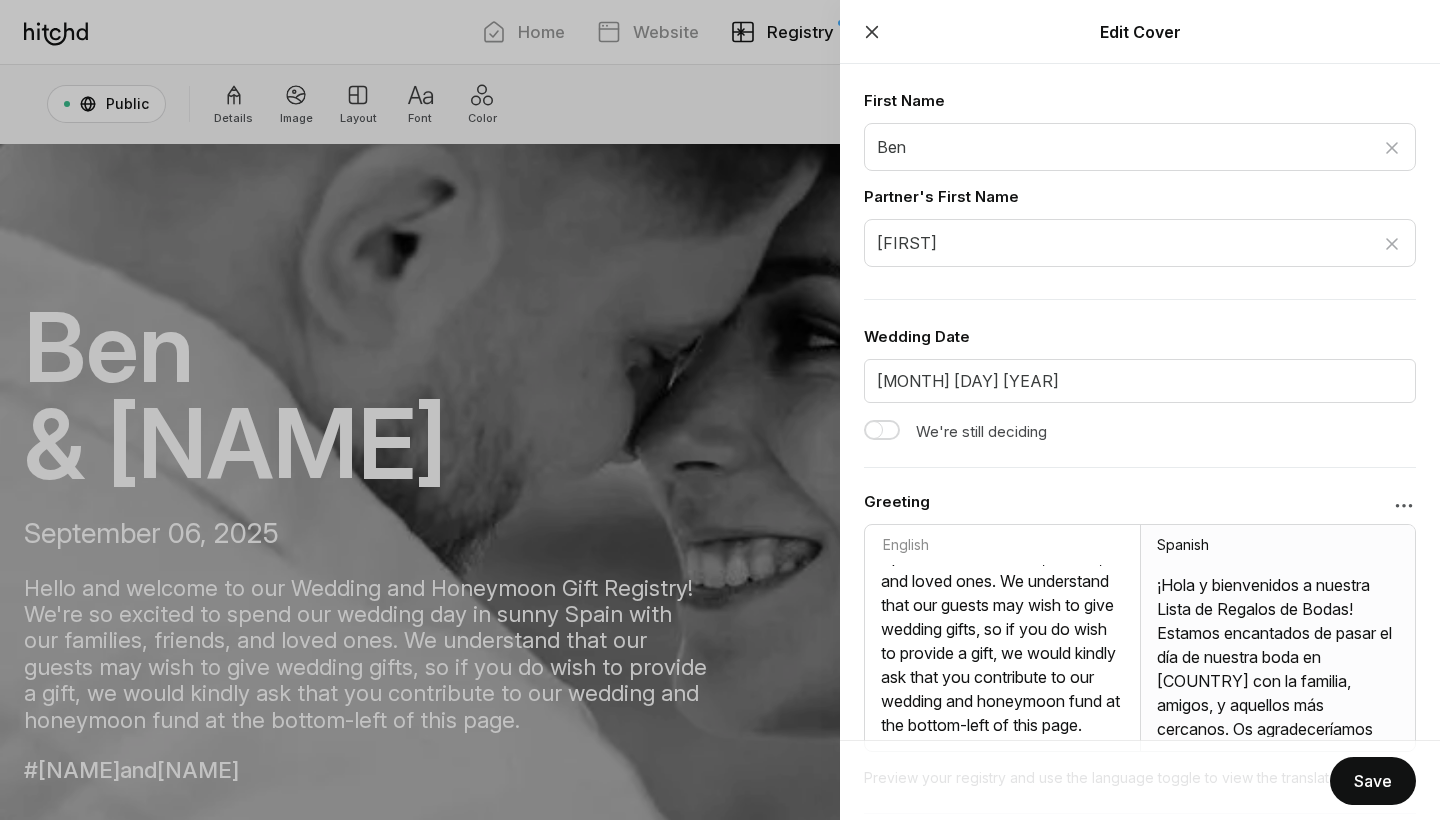 click at bounding box center [1002, 651] 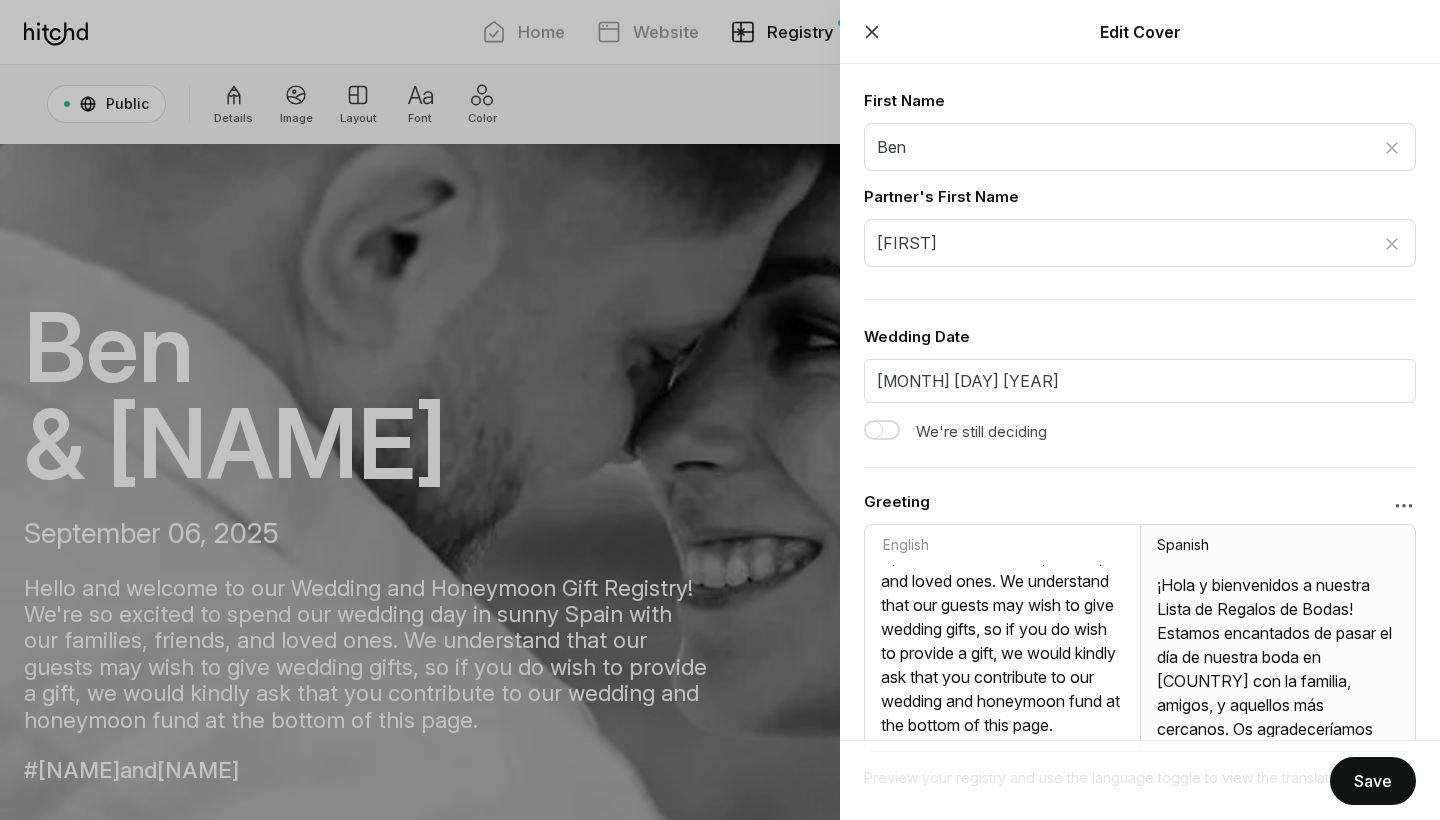 type on "Hello and welcome to our Wedding and Honeymoon Gift Registry! We're so excited to spend our wedding day in sunny Spain with our families, friends, and loved ones. We understand that our guests may wish to give wedding gifts, so if you do wish to provide a gift, we would kindly ask that you contribute to our wedding and honeymoon fund at the bottom of this page." 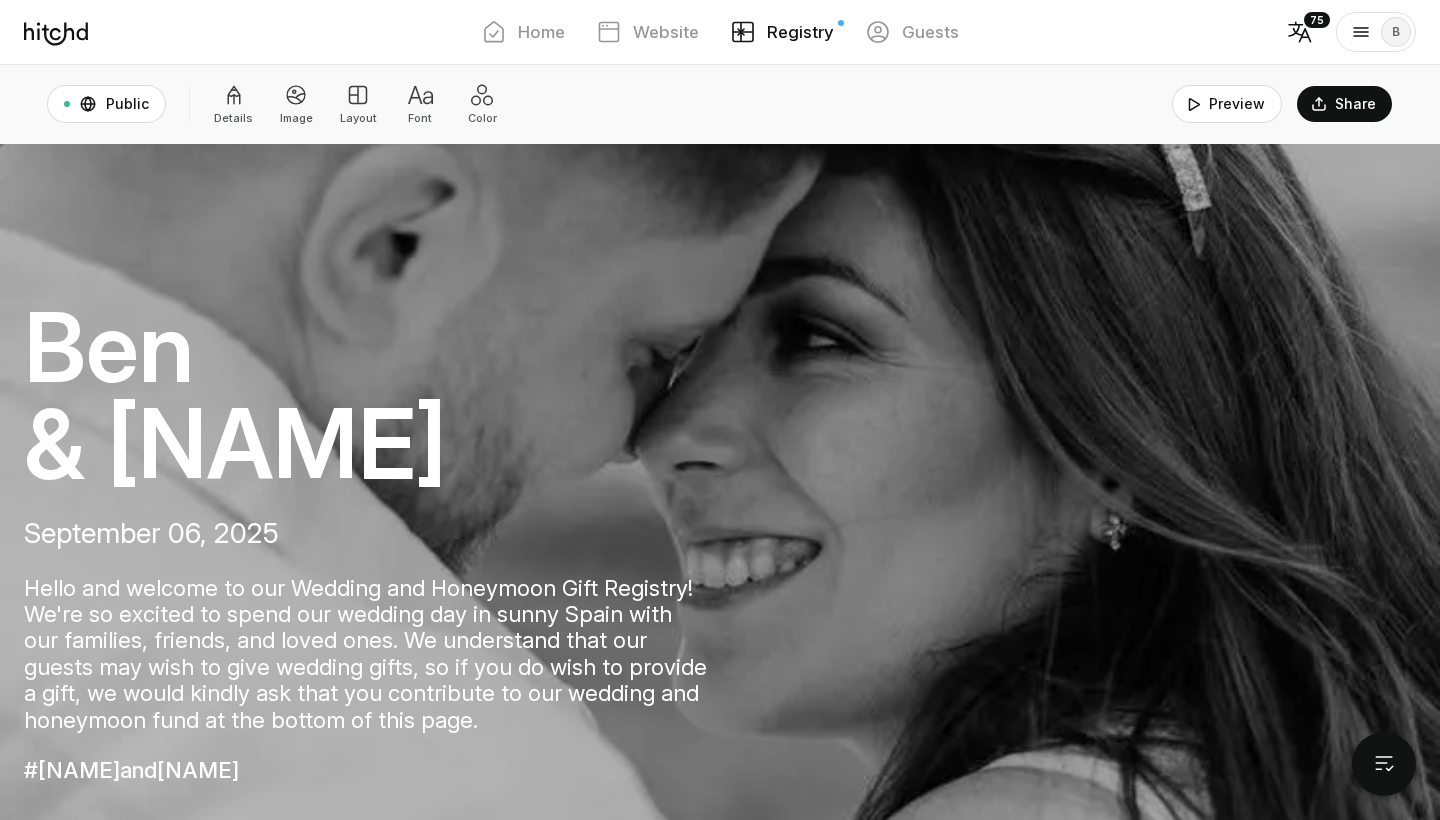 scroll, scrollTop: 0, scrollLeft: 0, axis: both 